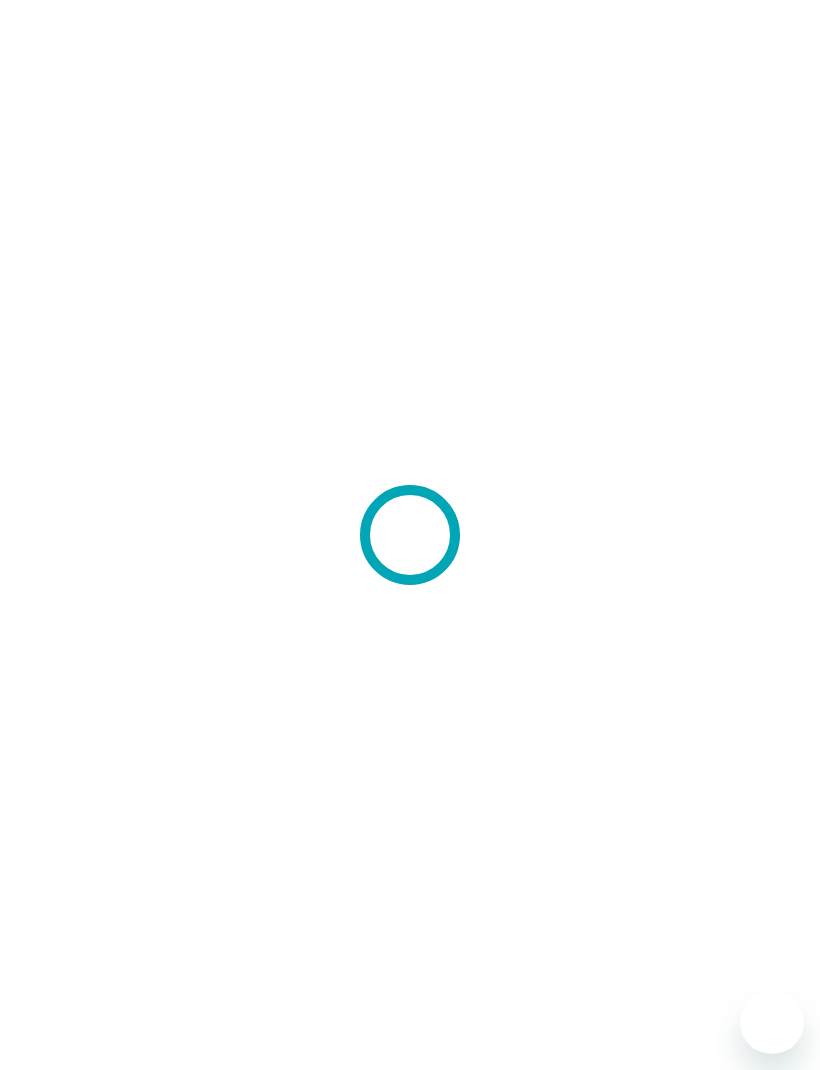 scroll, scrollTop: 0, scrollLeft: 0, axis: both 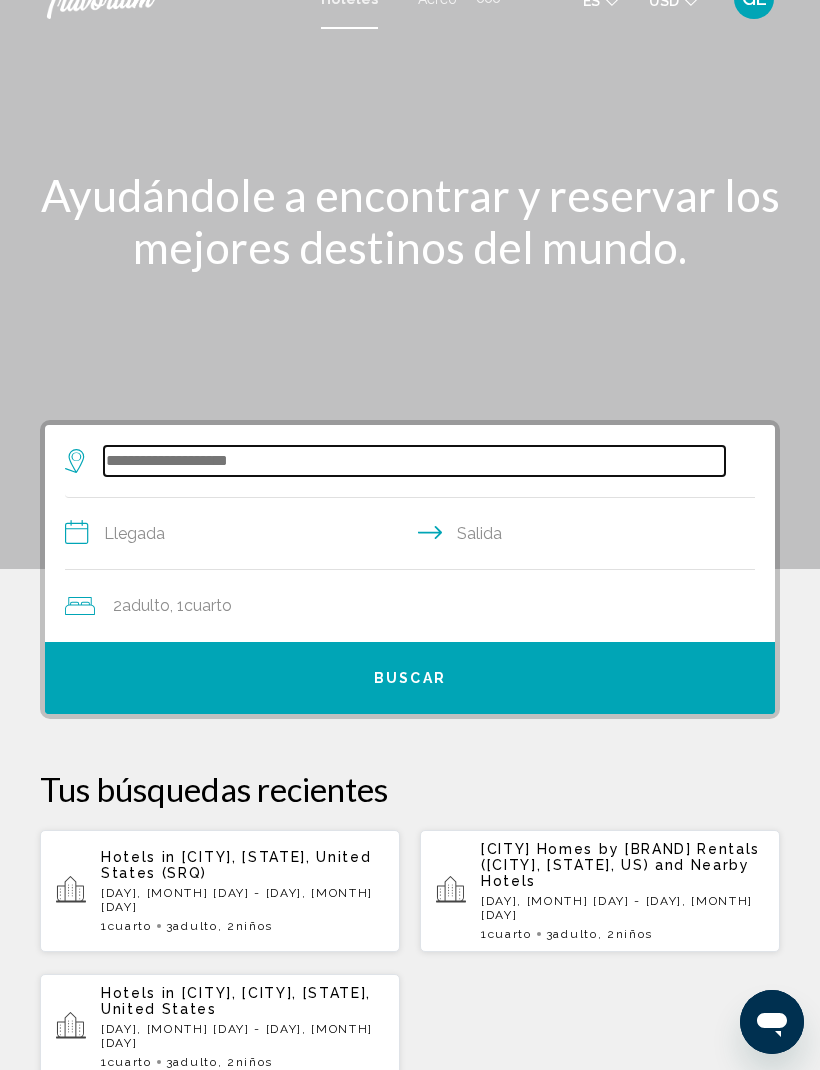 click at bounding box center [414, 461] 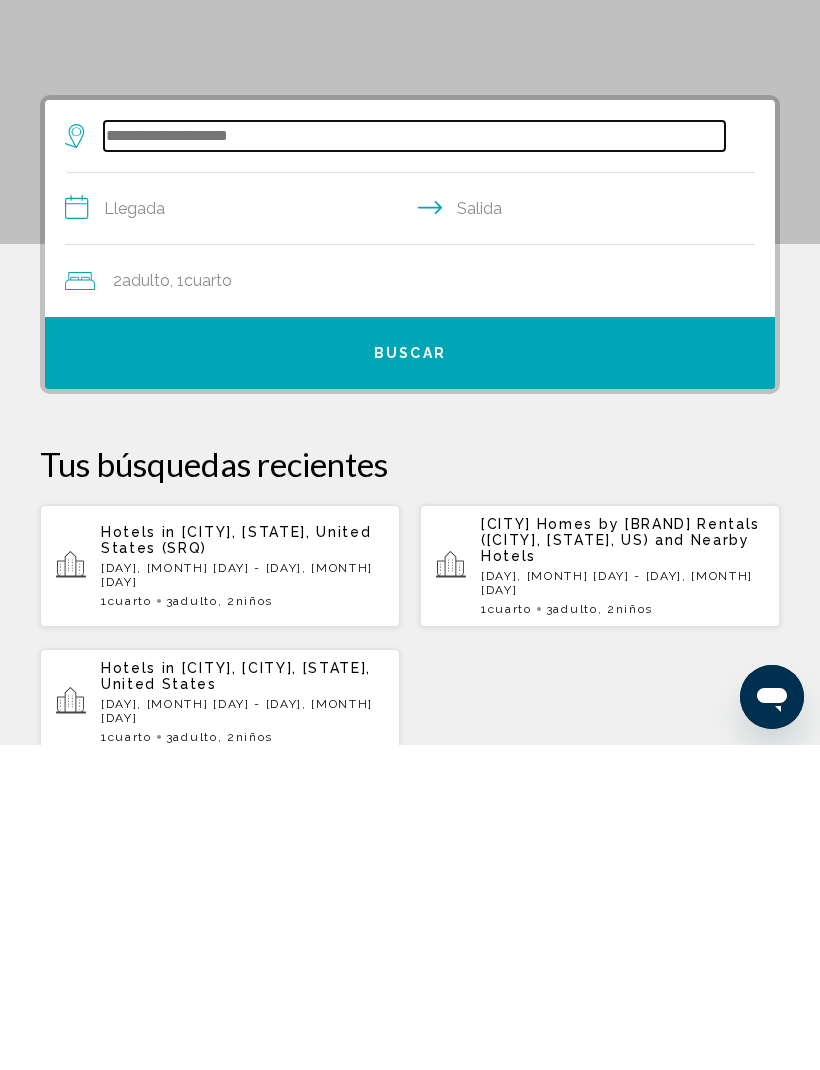 scroll, scrollTop: 48, scrollLeft: 0, axis: vertical 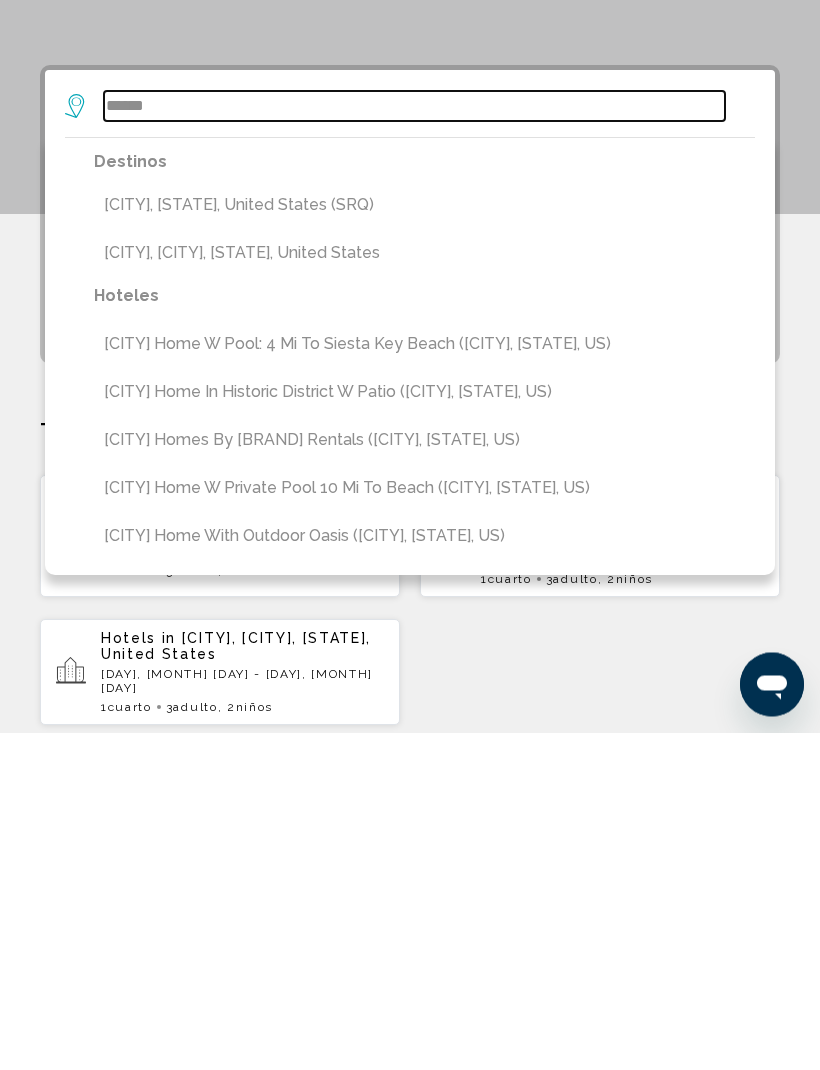 type on "******" 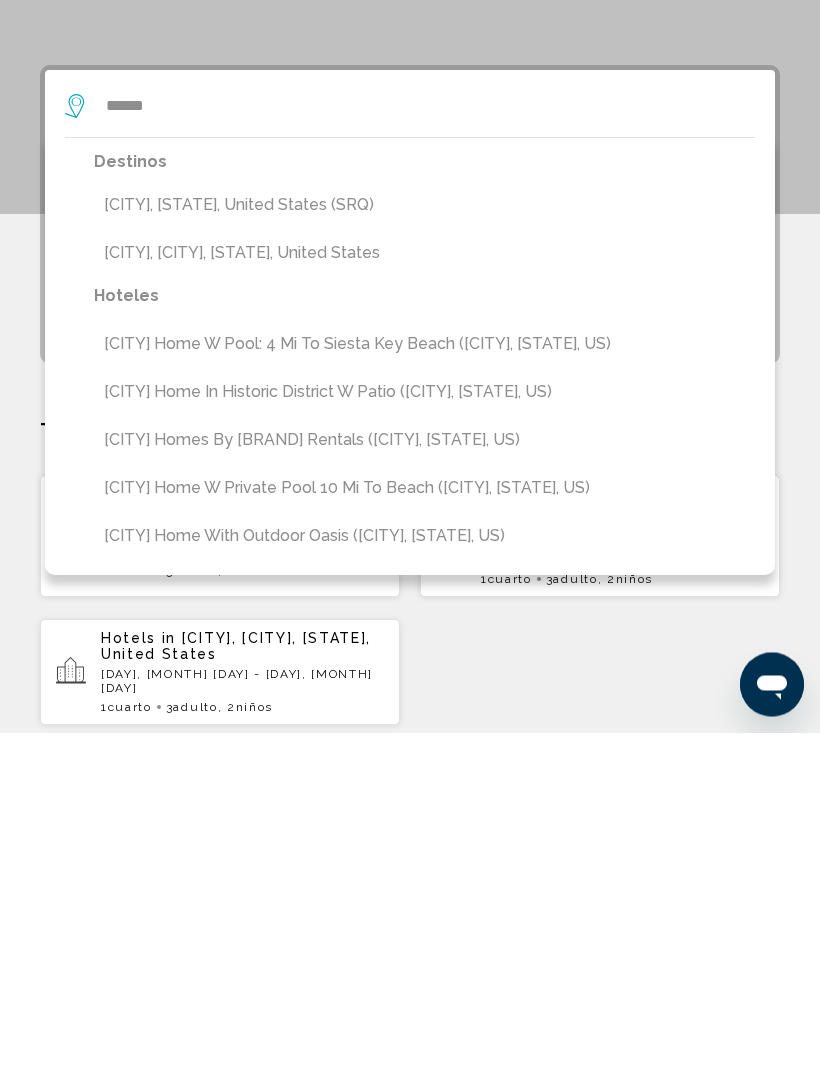 click on "[CITY] Home w Pool: 4 Mi to Siesta Key Beach ([CITY], [STATE], US)" at bounding box center (424, 543) 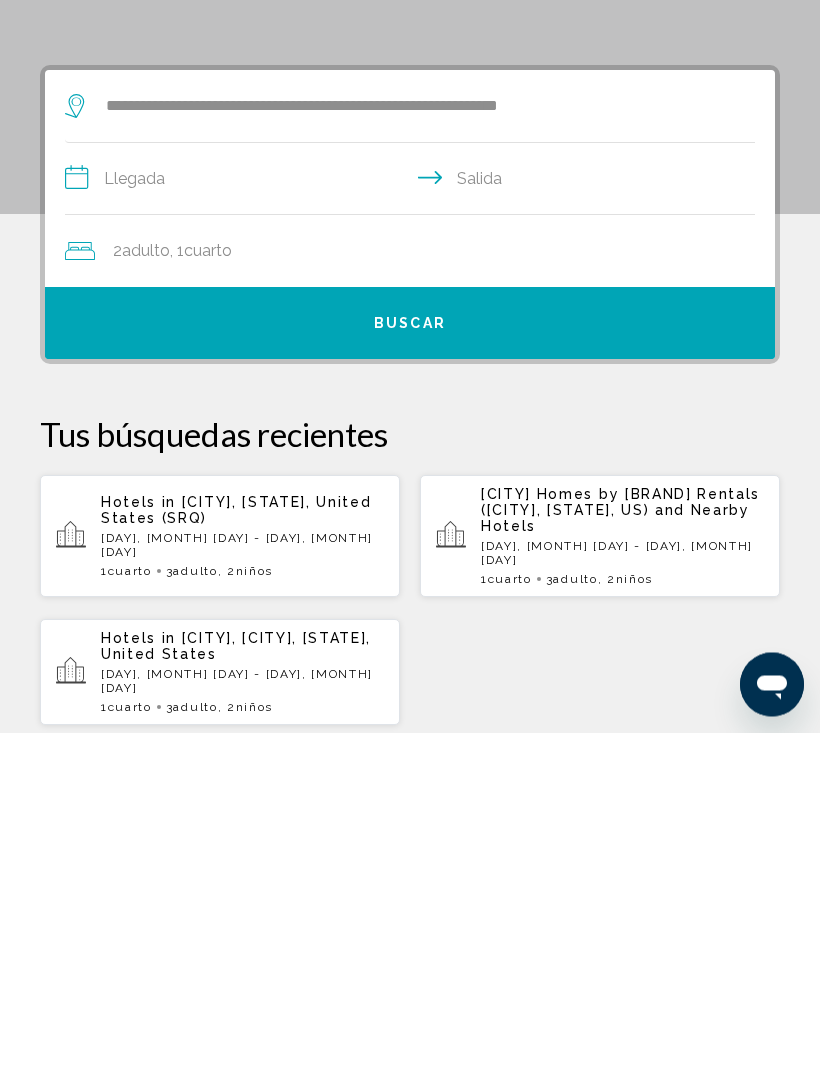 click on "**********" at bounding box center [414, 519] 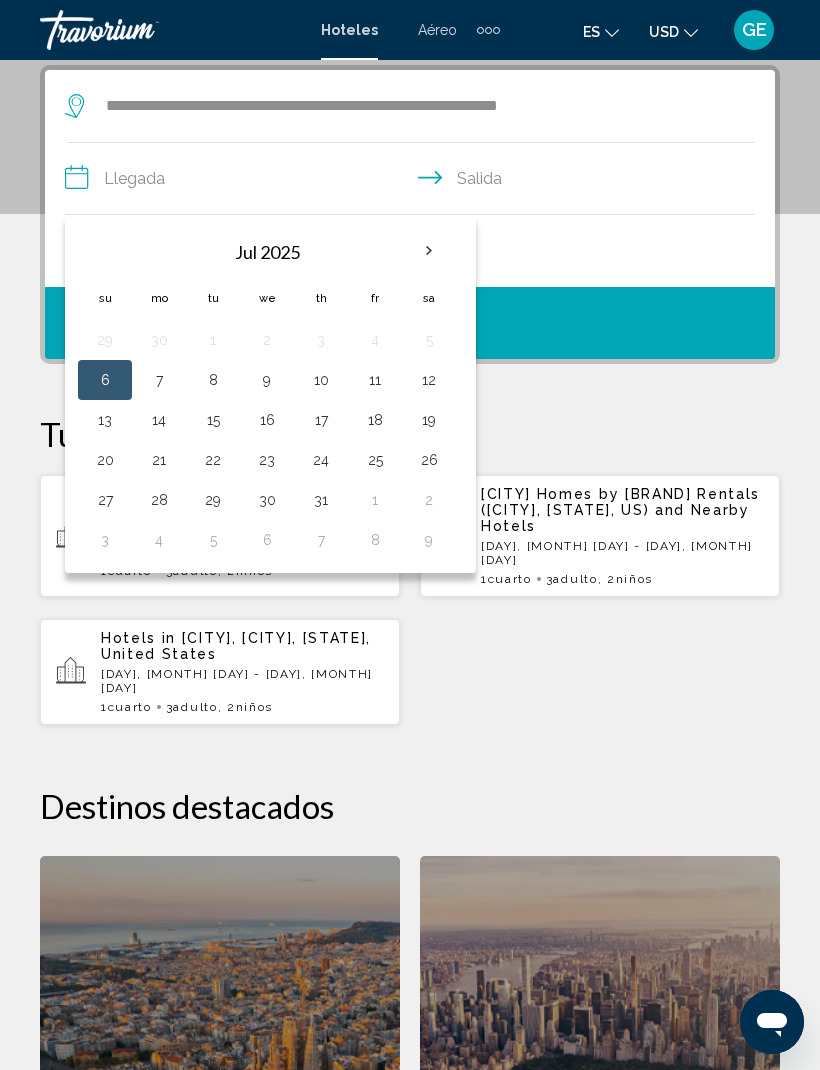 click at bounding box center [429, 251] 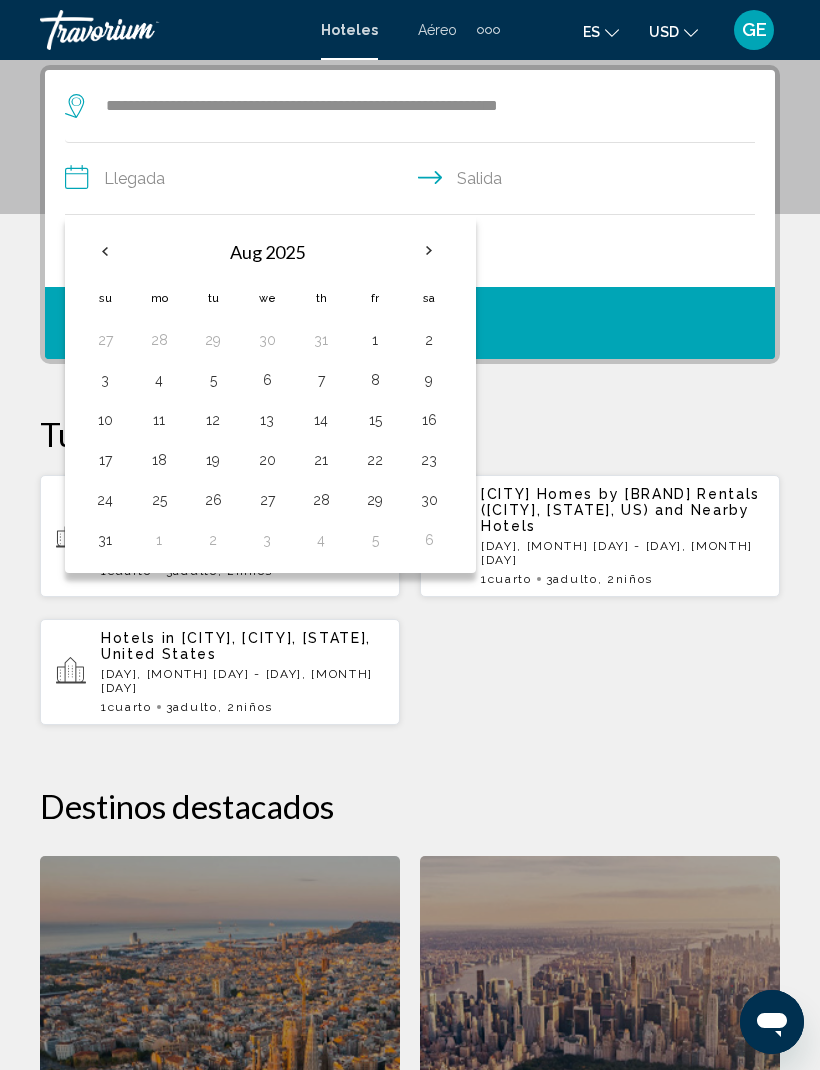 click on "28" at bounding box center (159, 340) 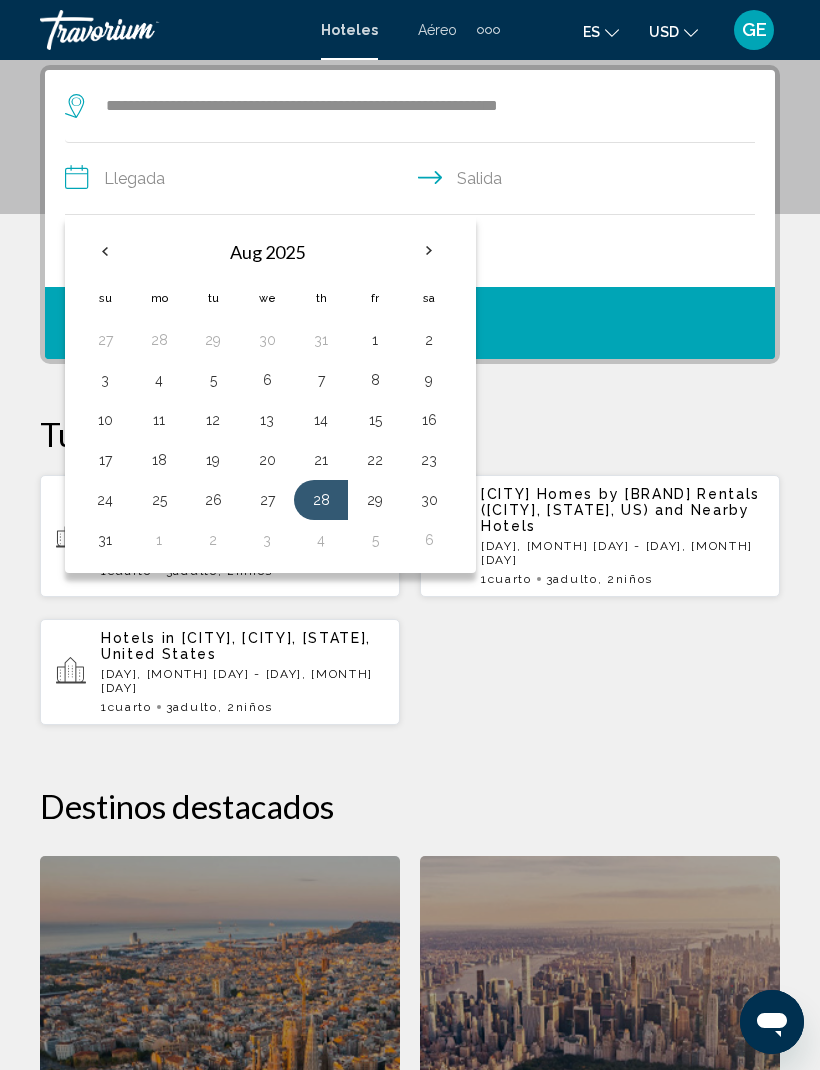 click on "2" at bounding box center [213, 540] 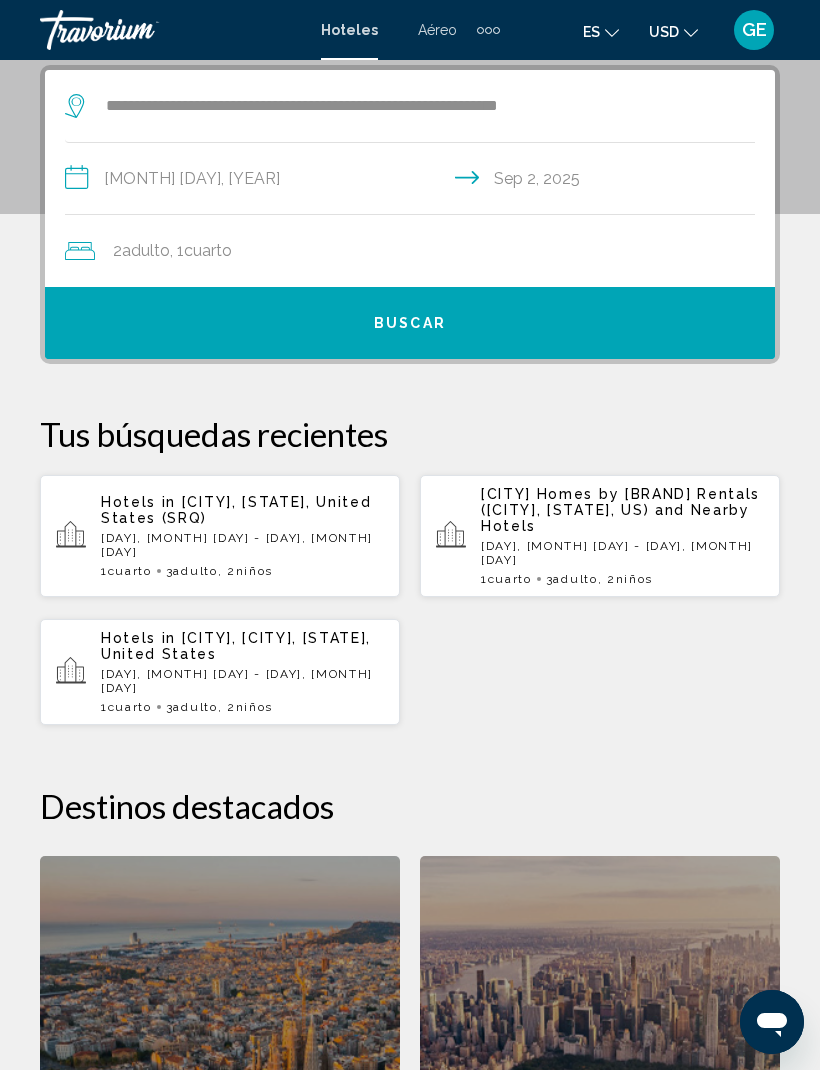 click on "Adulto" at bounding box center [146, 250] 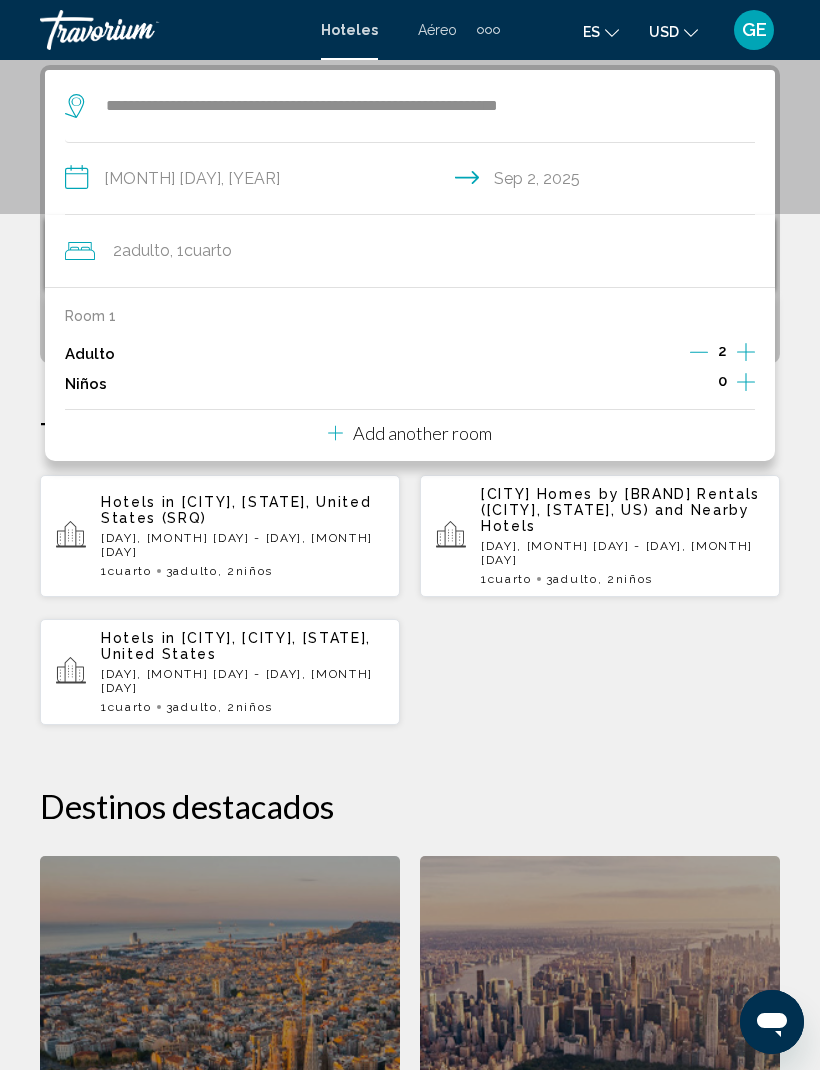 click at bounding box center [746, 352] 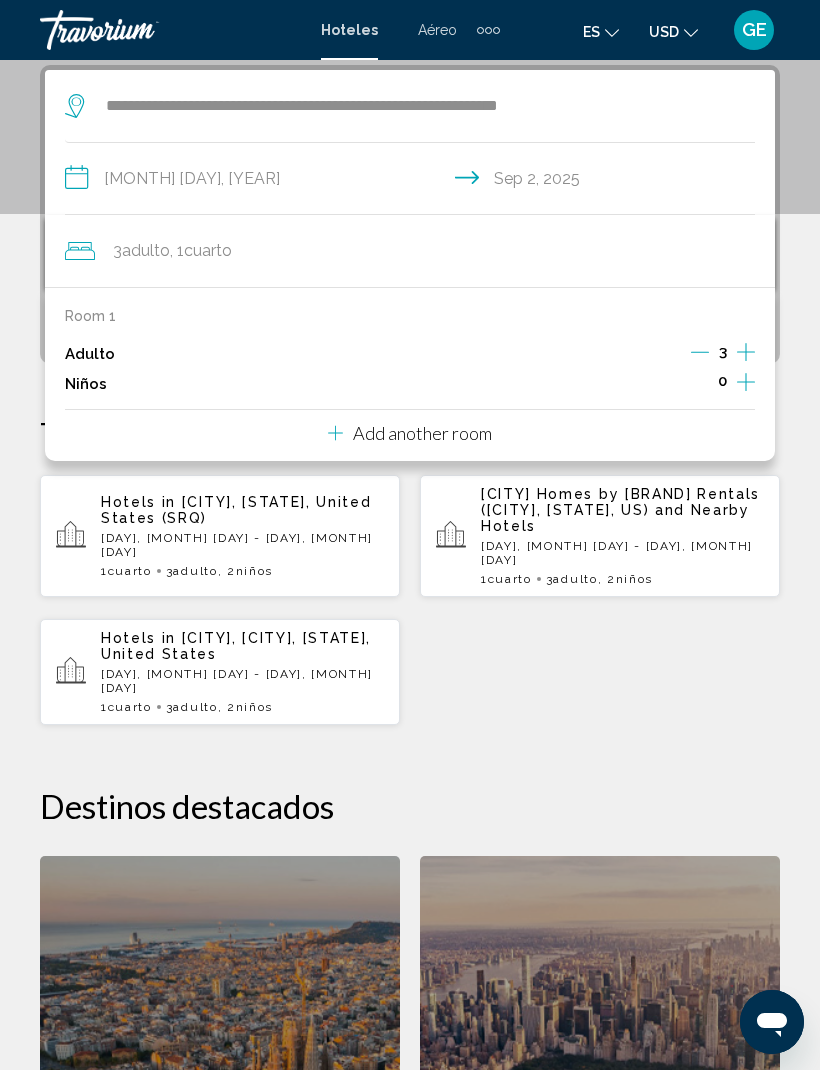click at bounding box center (746, 382) 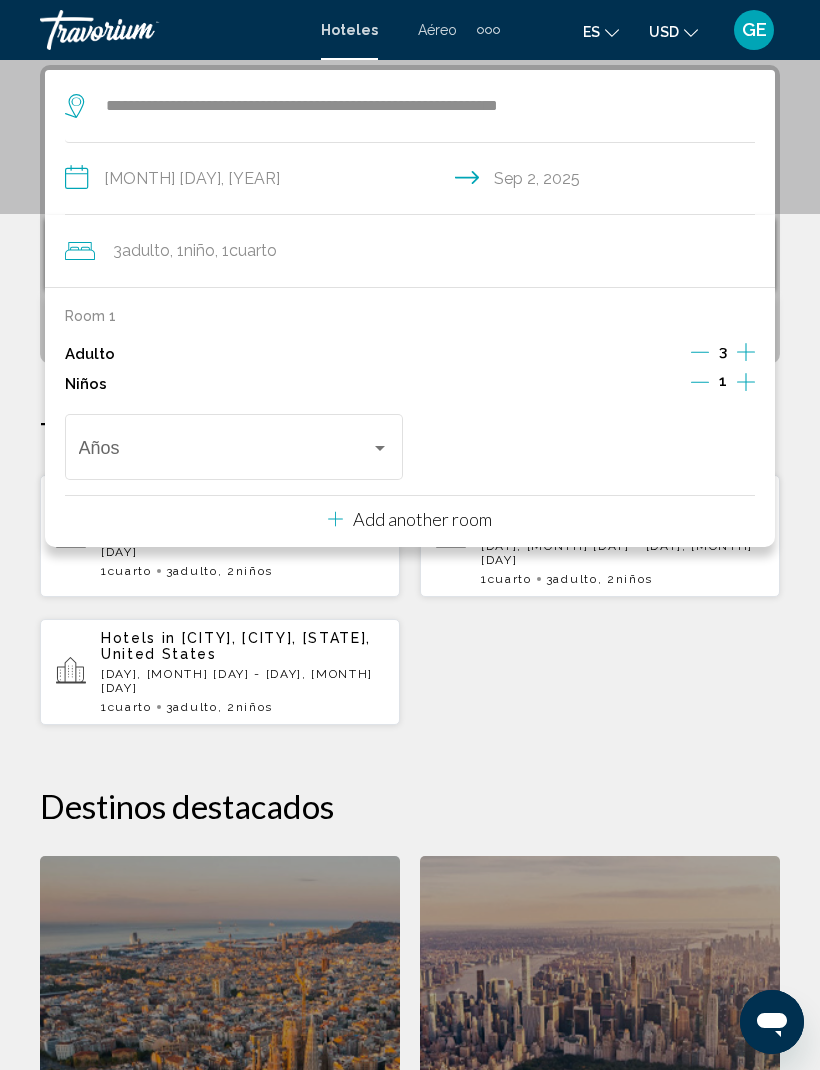 click at bounding box center (746, 382) 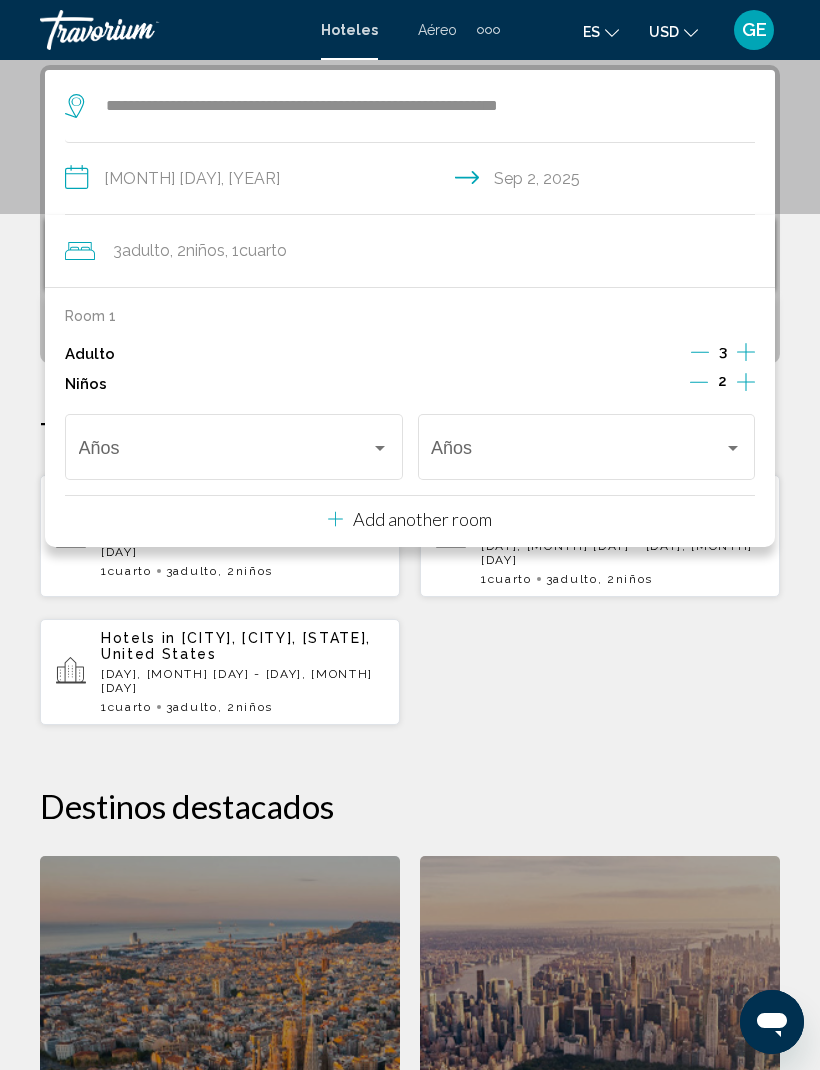 click at bounding box center (225, 452) 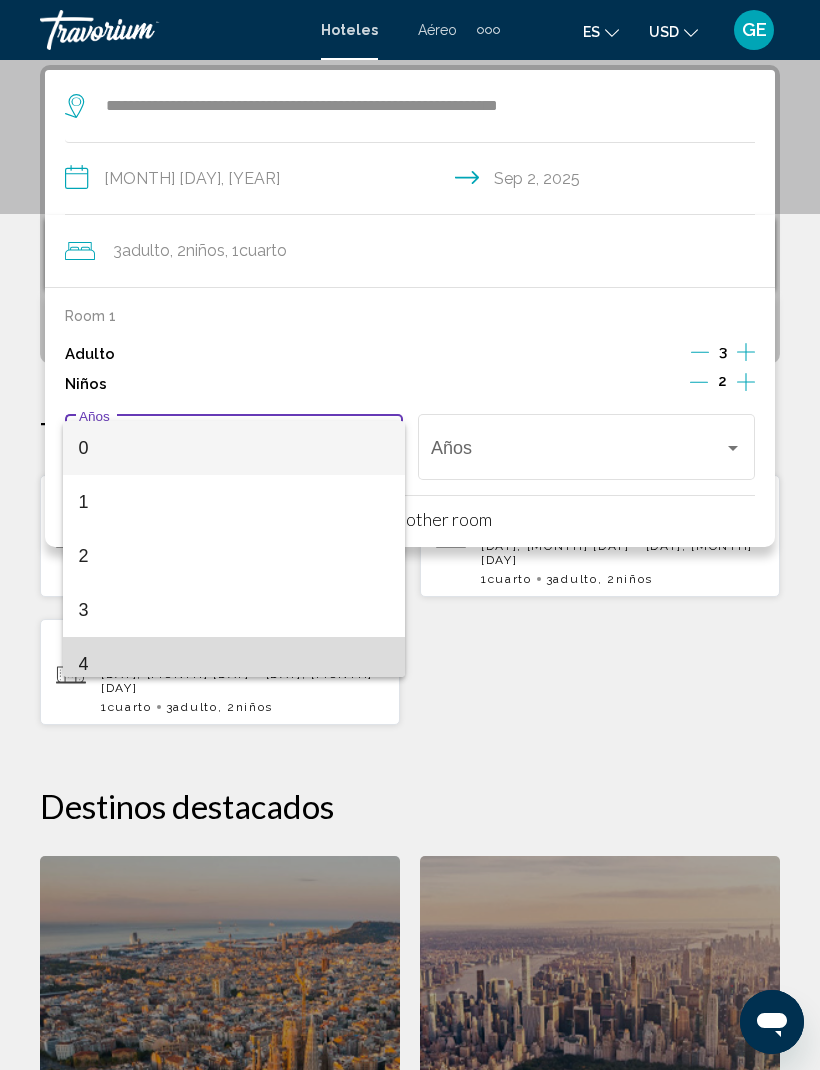click on "4" at bounding box center (234, 664) 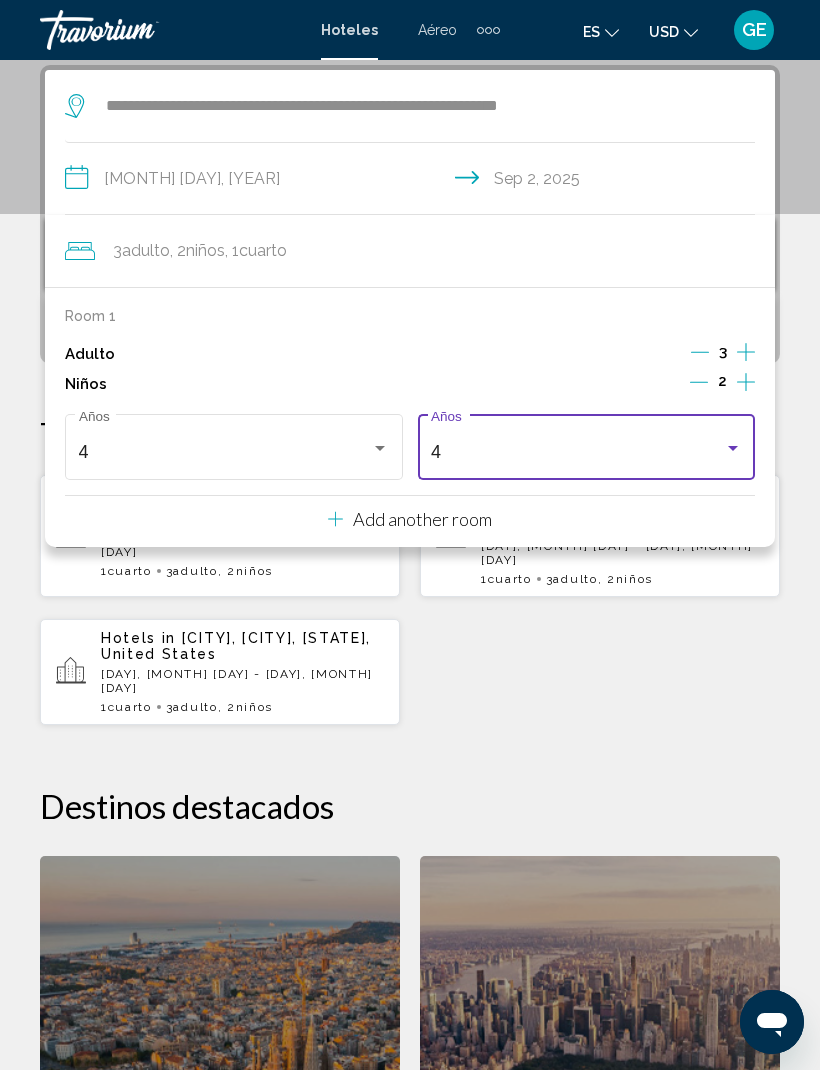 scroll, scrollTop: 14, scrollLeft: 0, axis: vertical 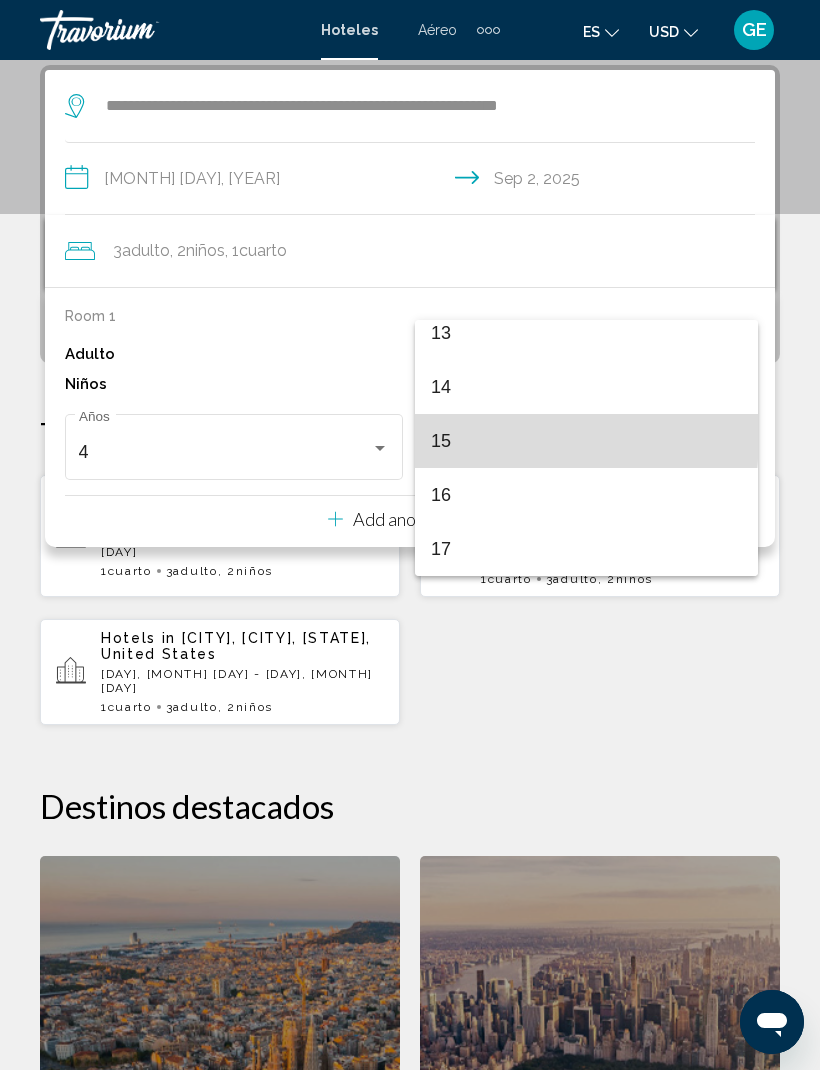 click on "15" at bounding box center (586, 441) 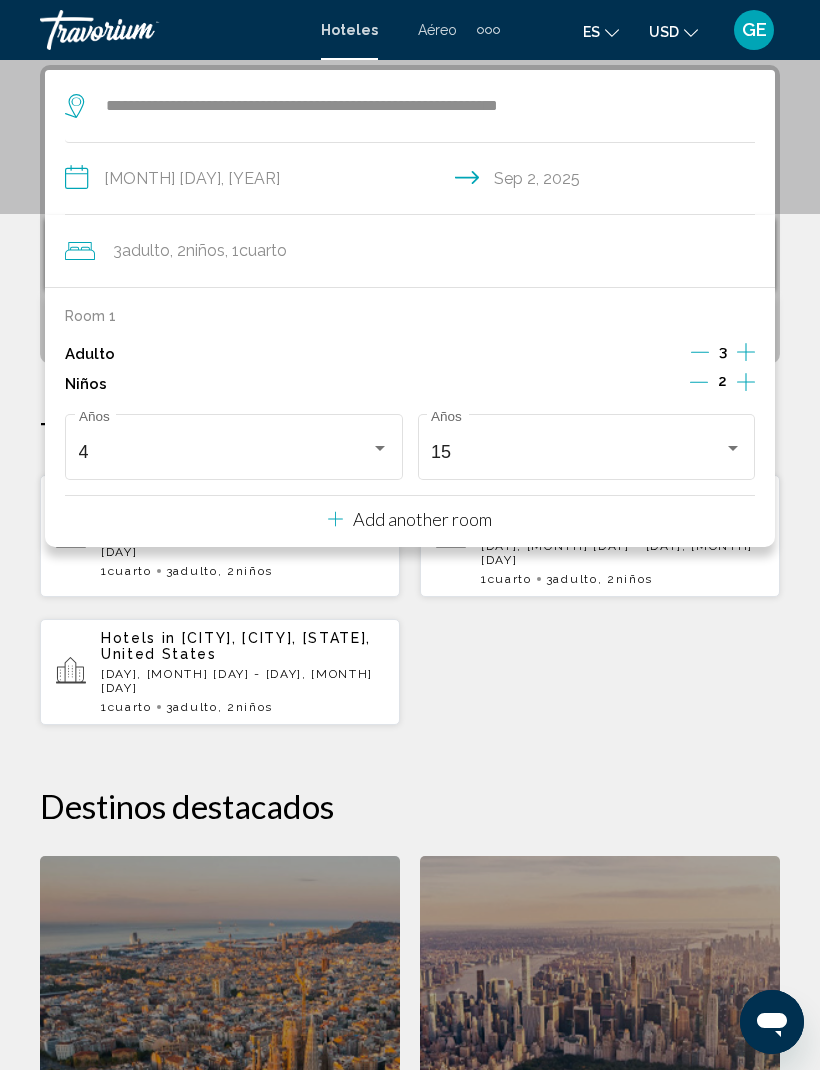 click on "Hotels in    [CITY], [STATE], United States (SRQ)  [DAY], [MONTH] [DAY] - [DAY], [MONTH] [DAY]  1  Cuarto habitaciones 3  Adulto Adulto , 2  Niño Niños
[CITY] Homes by [BRAND] Rentals ([CITY], [STATE], US)    and Nearby Hotels  [DAY], [MONTH] [DAY] - [DAY], [MONTH] [DAY]  1  Cuarto habitaciones 3  Adulto Adulto , 2  Niño Niños" at bounding box center [410, 600] 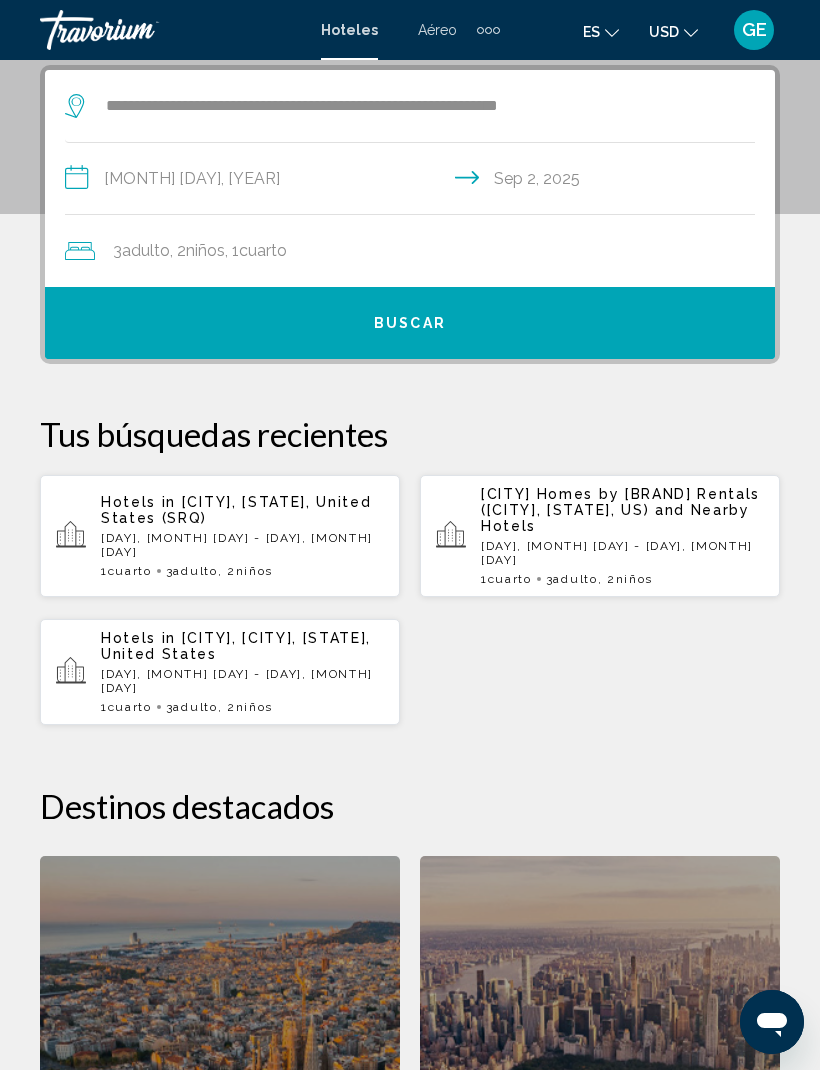 click on "Buscar" at bounding box center (410, 323) 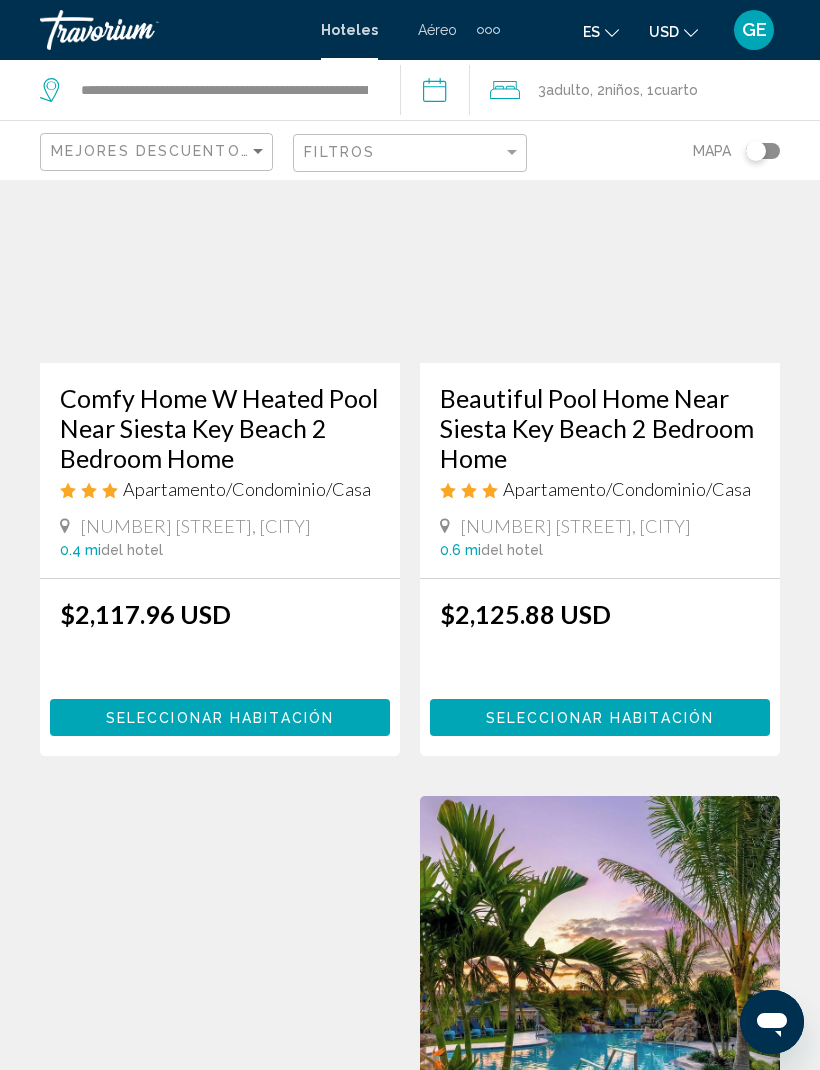 scroll, scrollTop: 0, scrollLeft: 0, axis: both 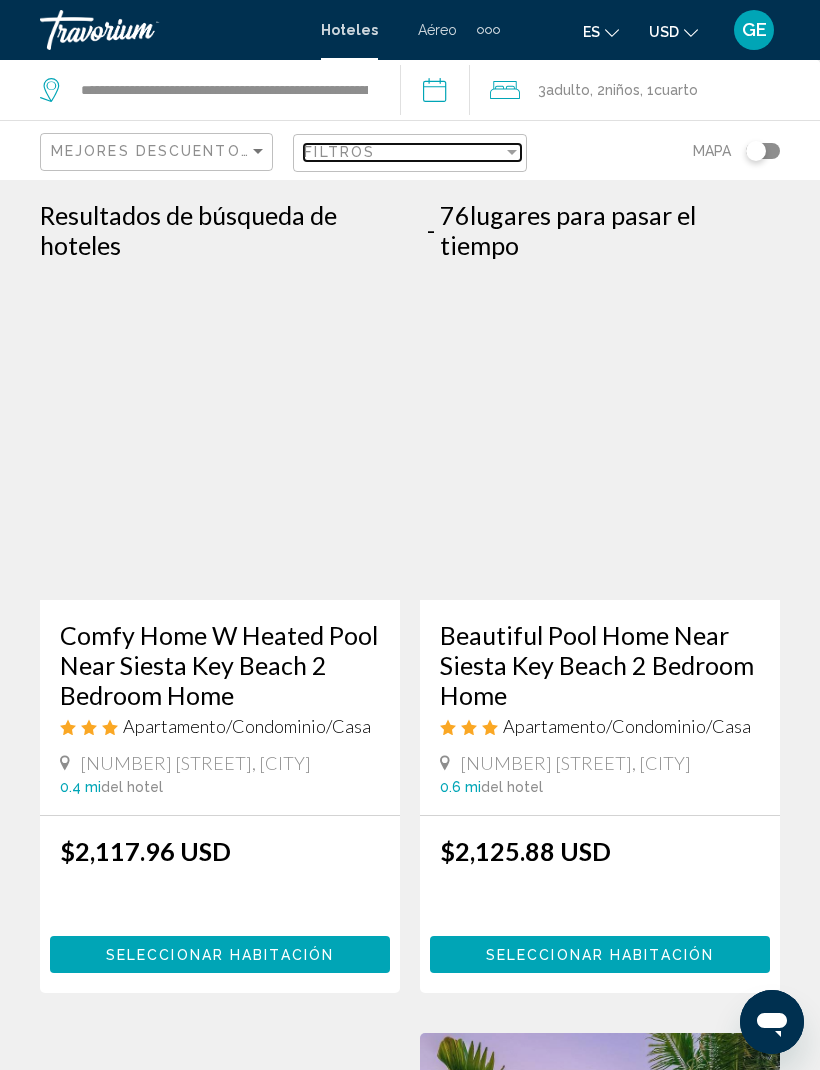 click at bounding box center (512, 152) 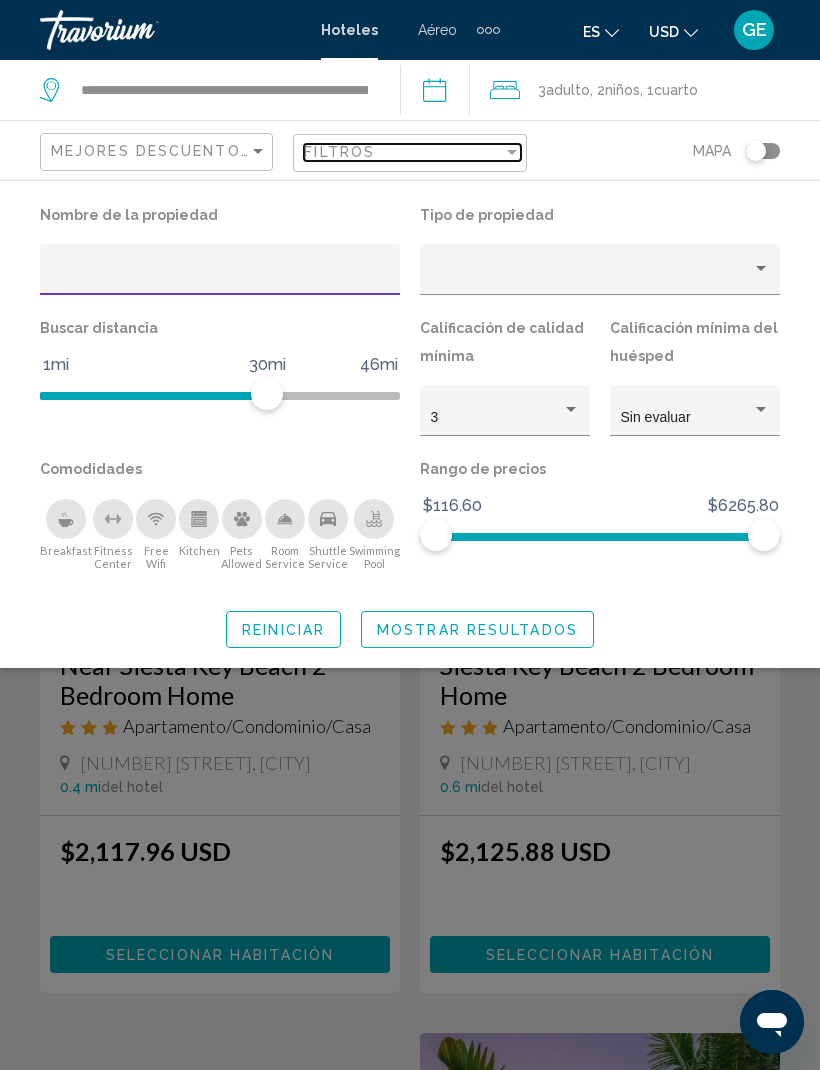click at bounding box center (512, 152) 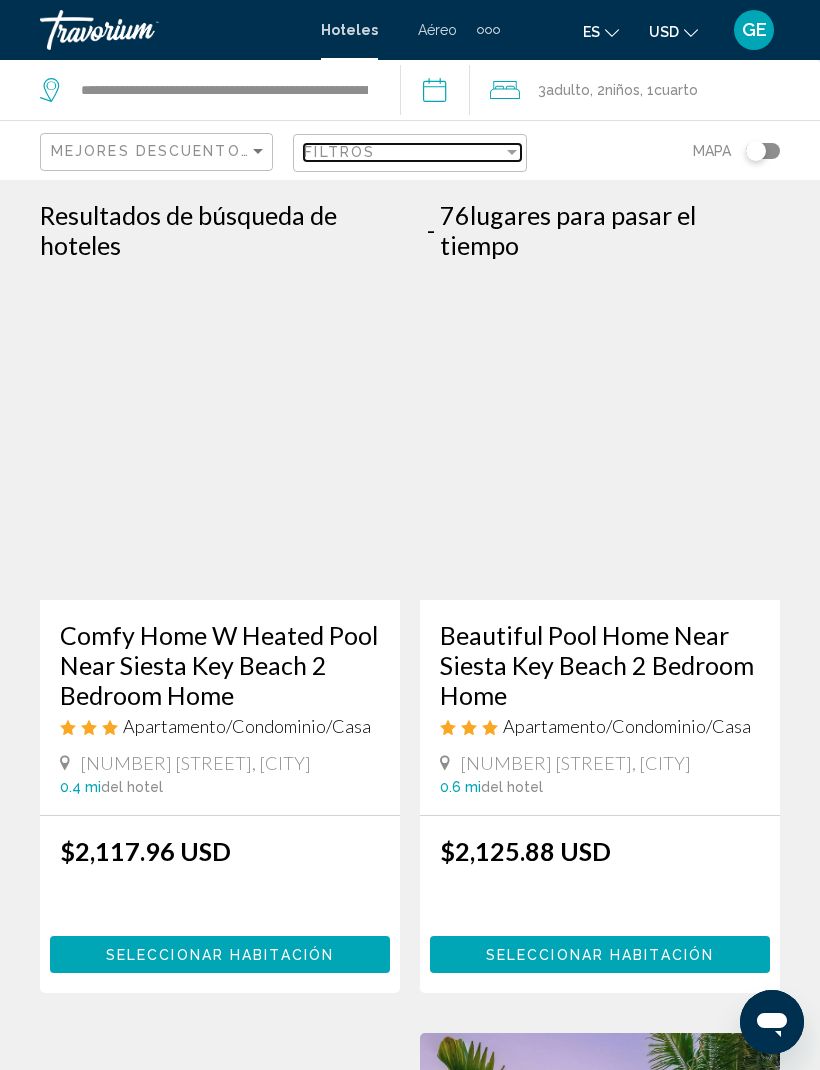 click at bounding box center [512, 152] 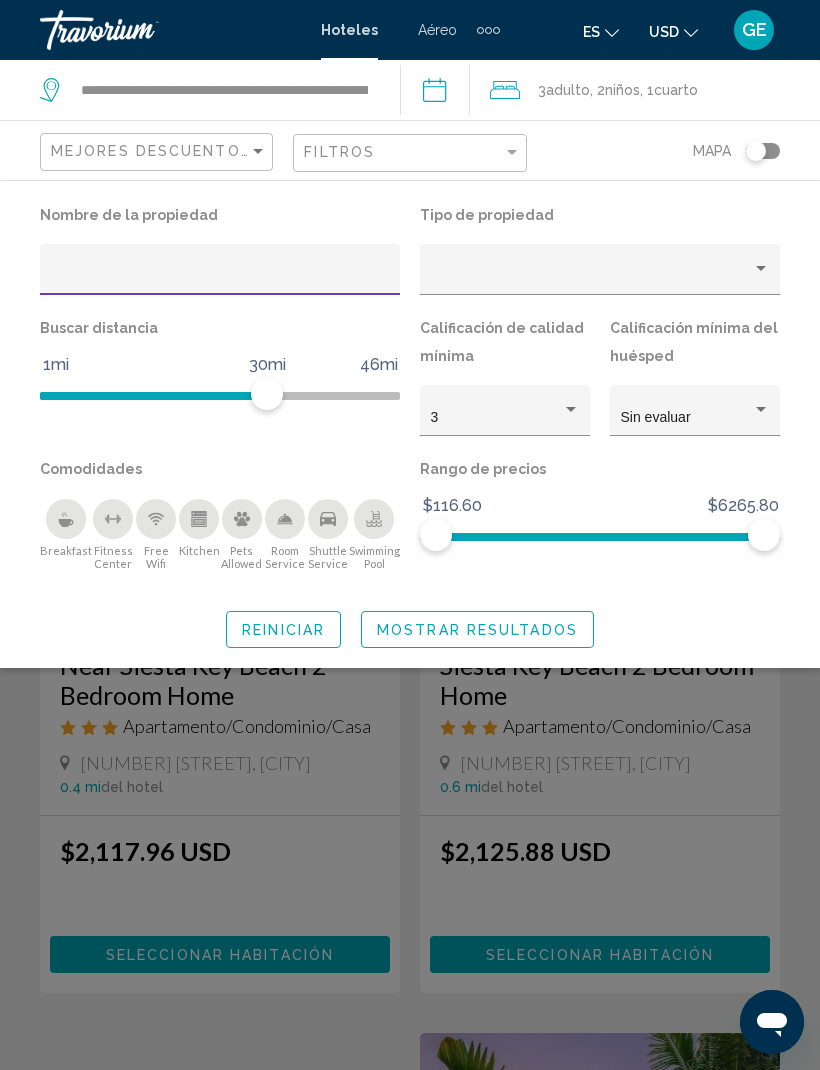 click at bounding box center (242, 519) 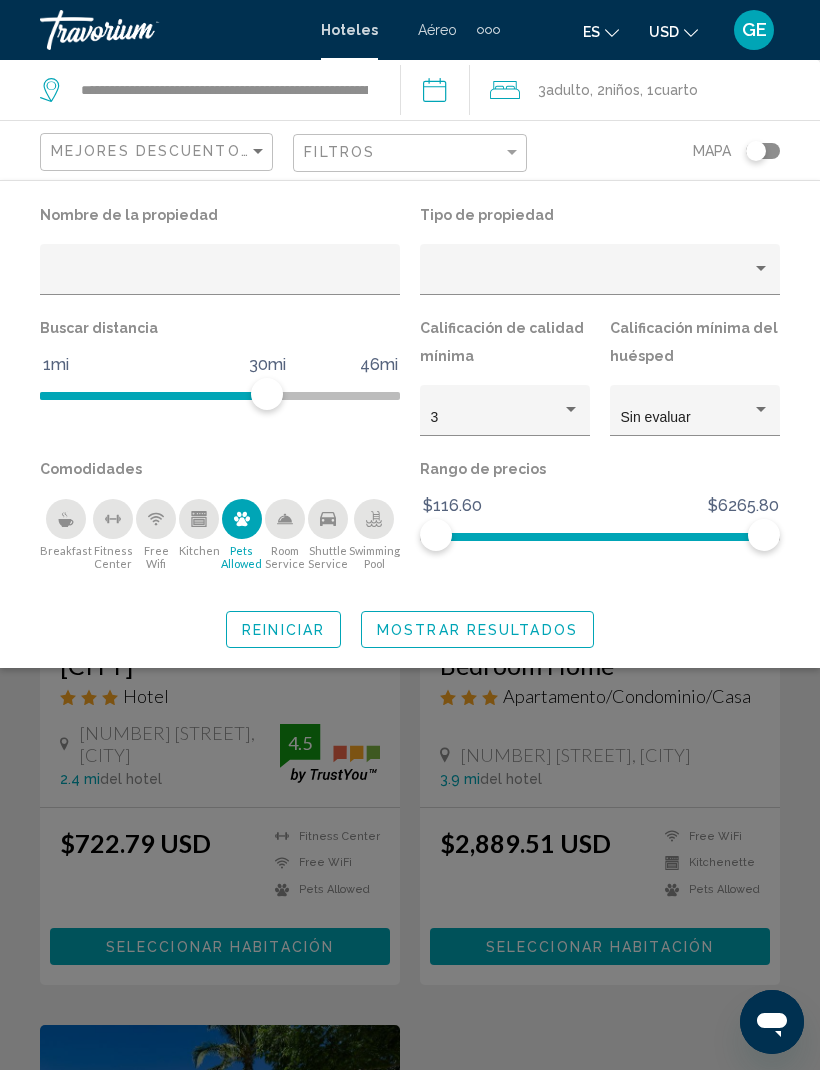 click at bounding box center (66, 519) 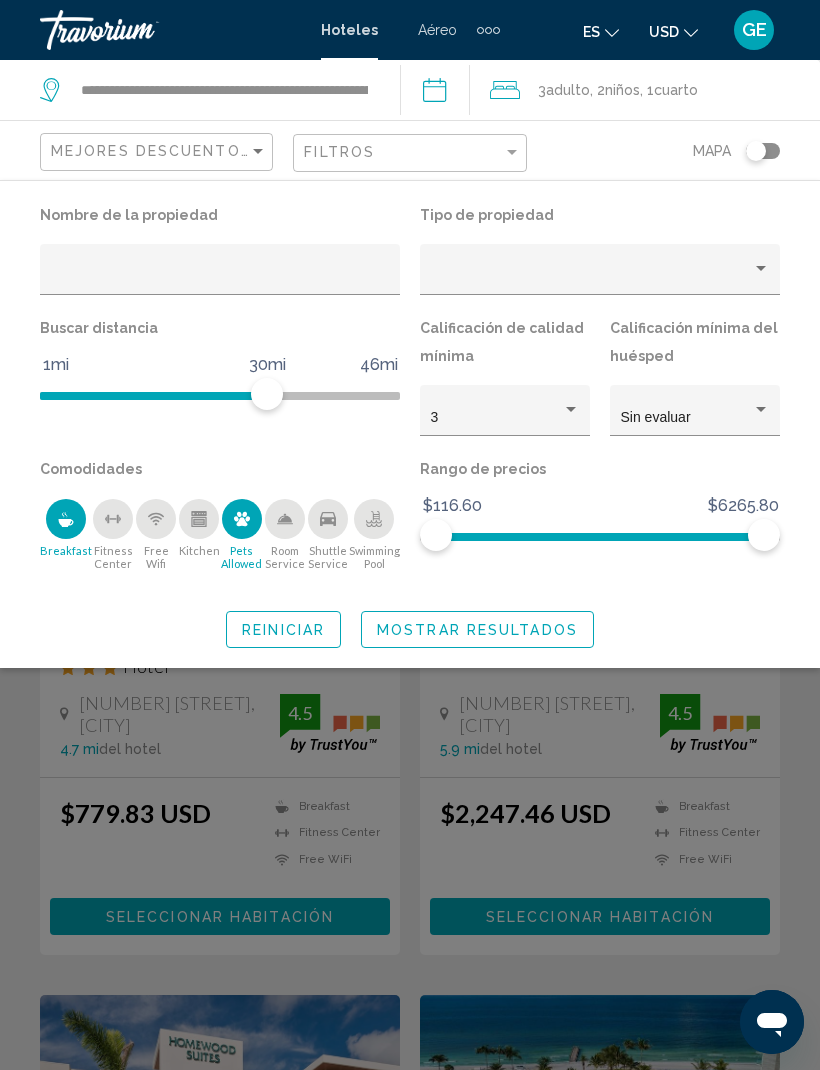click at bounding box center (571, 409) 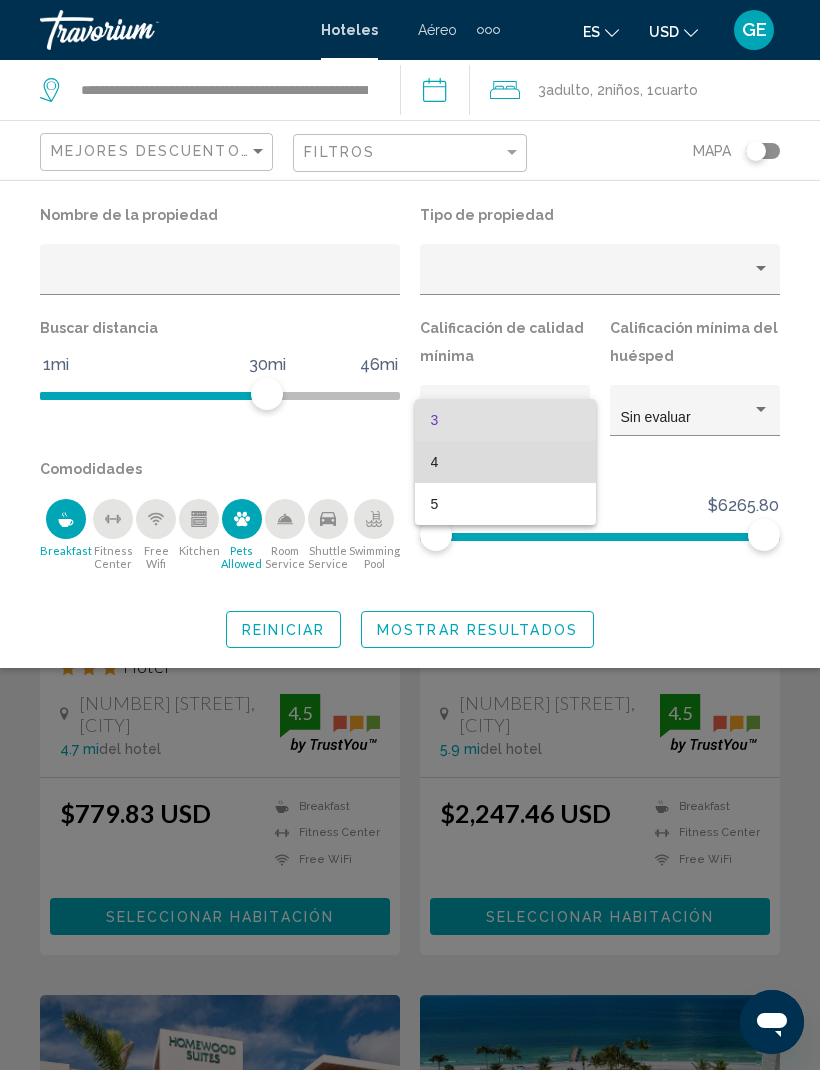 click on "4" at bounding box center (505, 462) 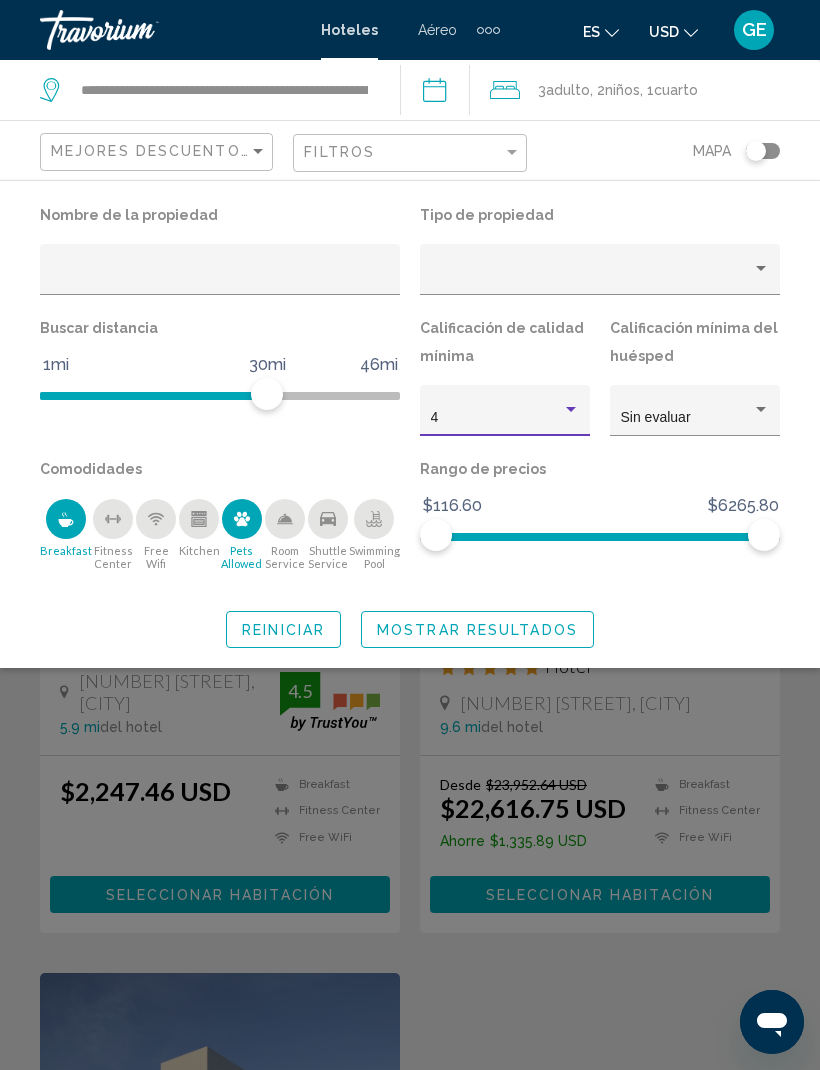 click at bounding box center (761, 410) 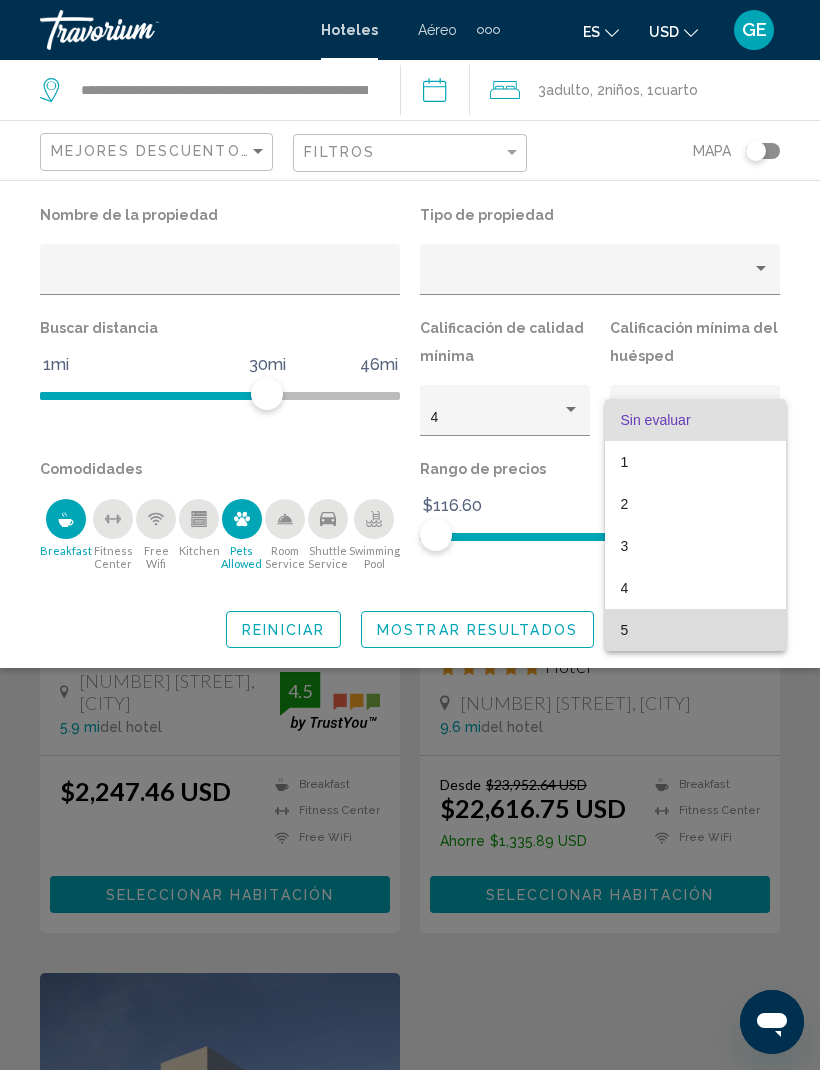 click on "5" at bounding box center (695, 630) 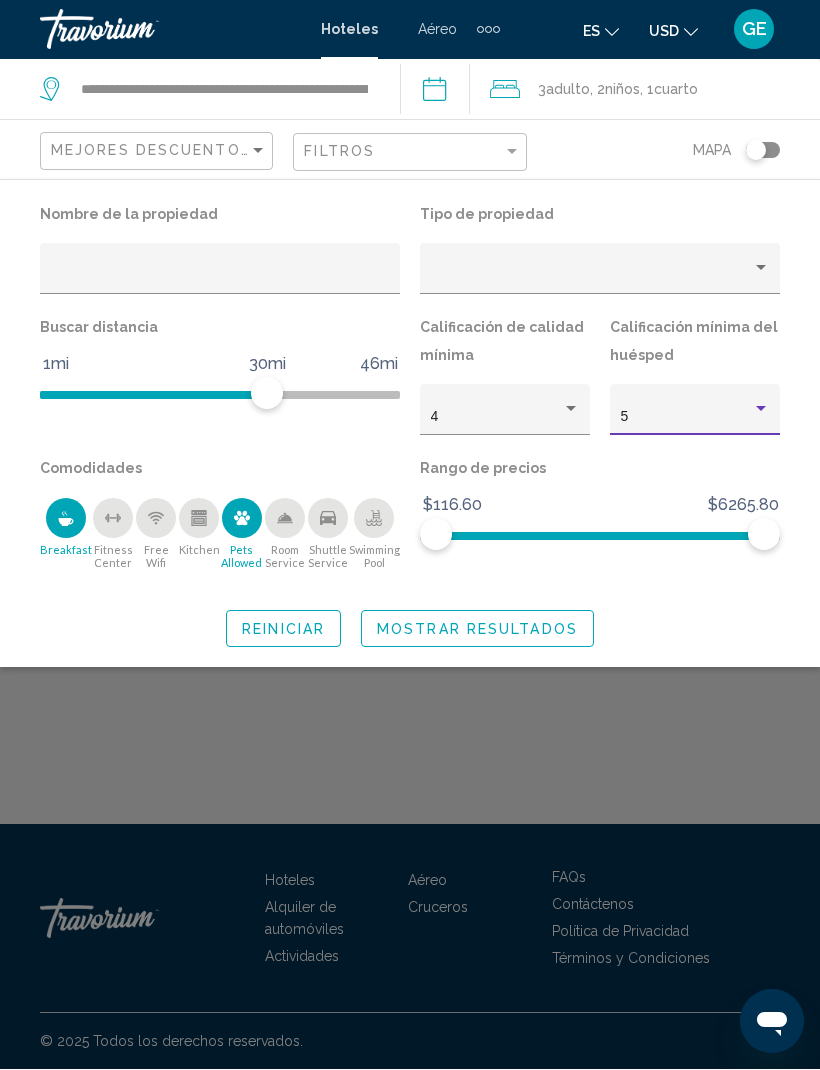 scroll, scrollTop: 61, scrollLeft: 0, axis: vertical 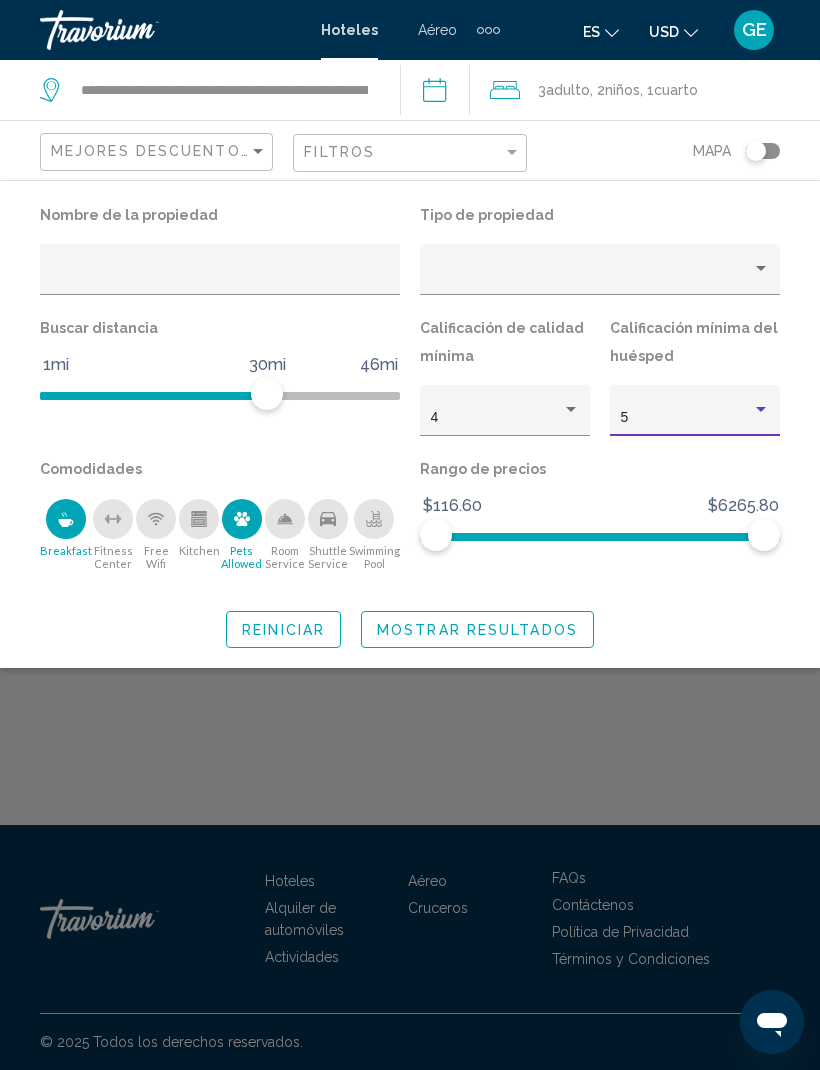 click on "Mostrar resultados" at bounding box center (477, 629) 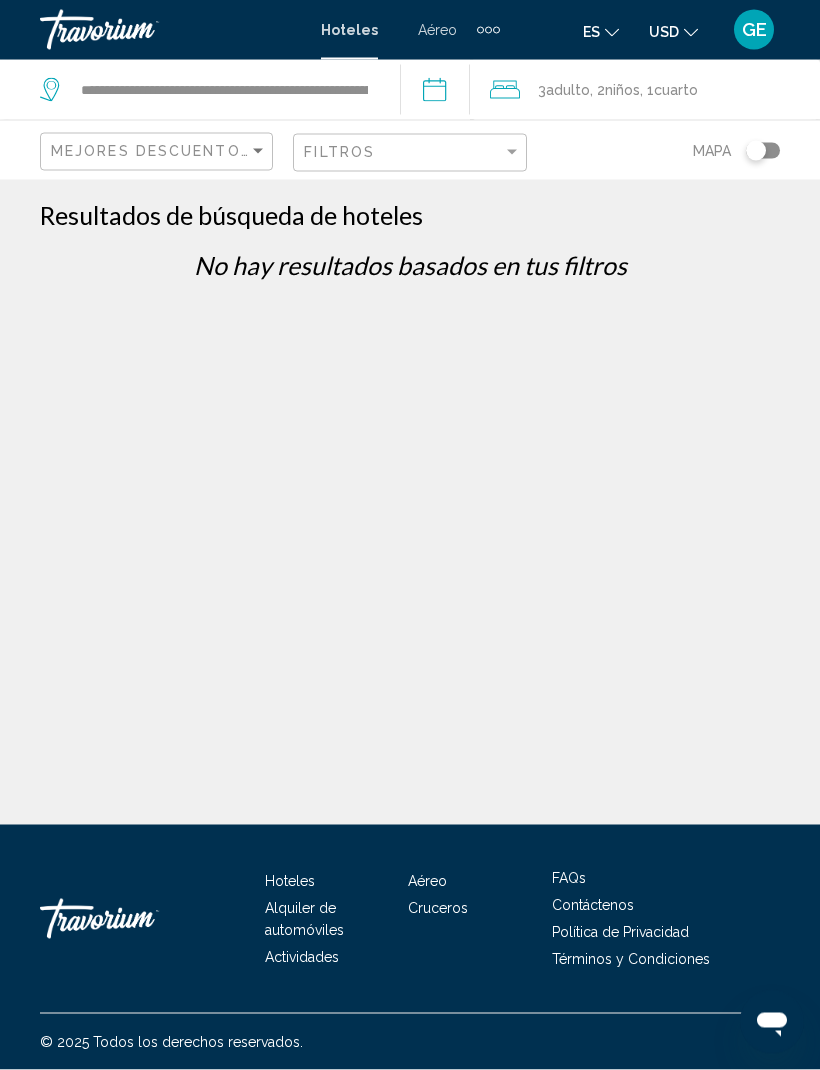 scroll, scrollTop: 0, scrollLeft: 0, axis: both 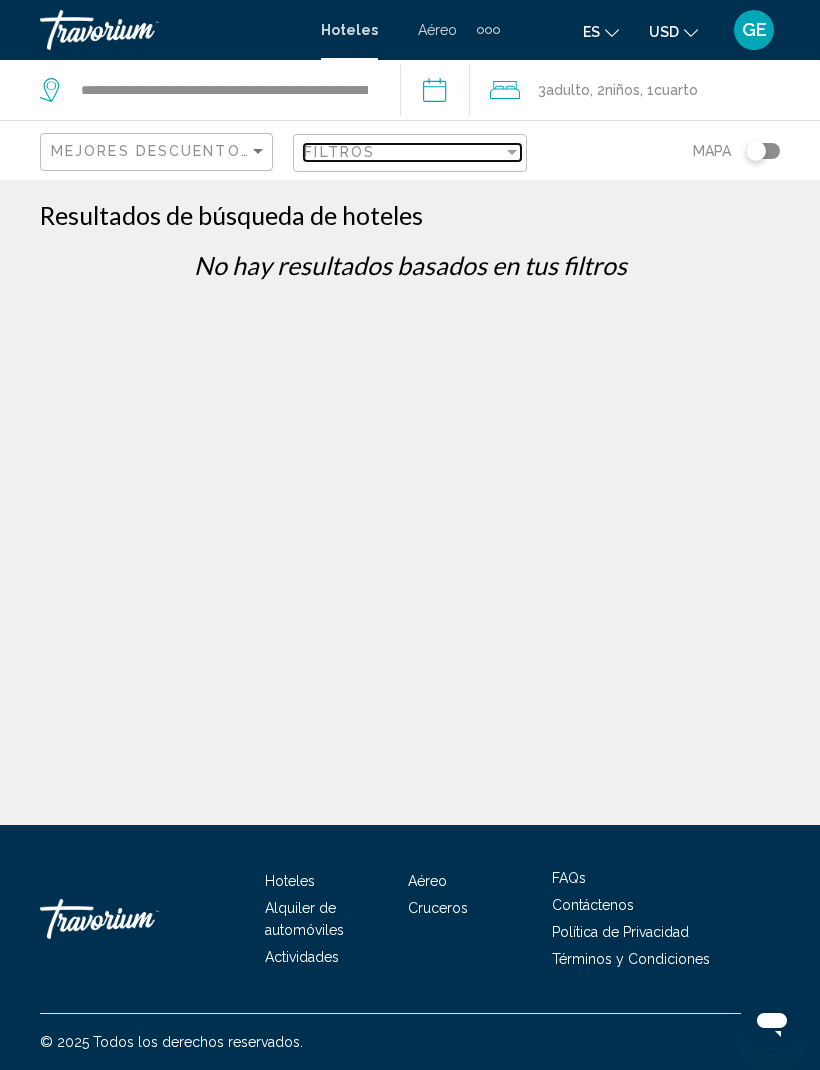 click on "Filtros" at bounding box center [403, 152] 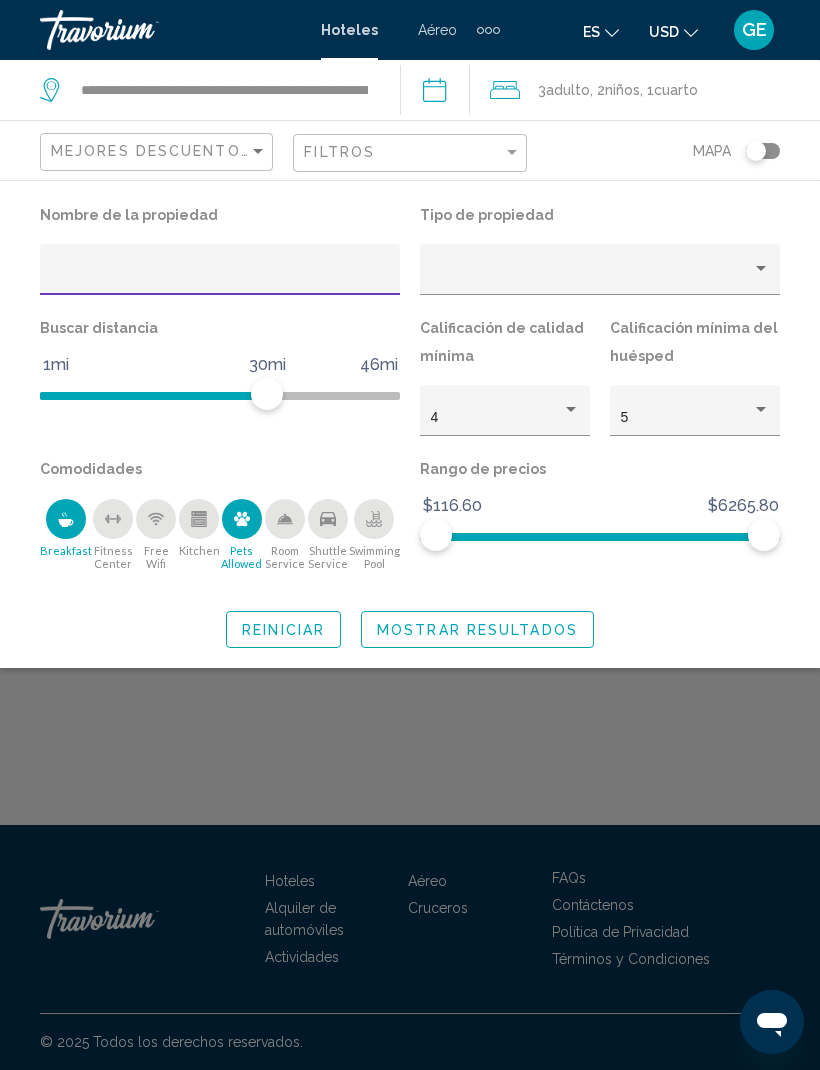 click at bounding box center (761, 409) 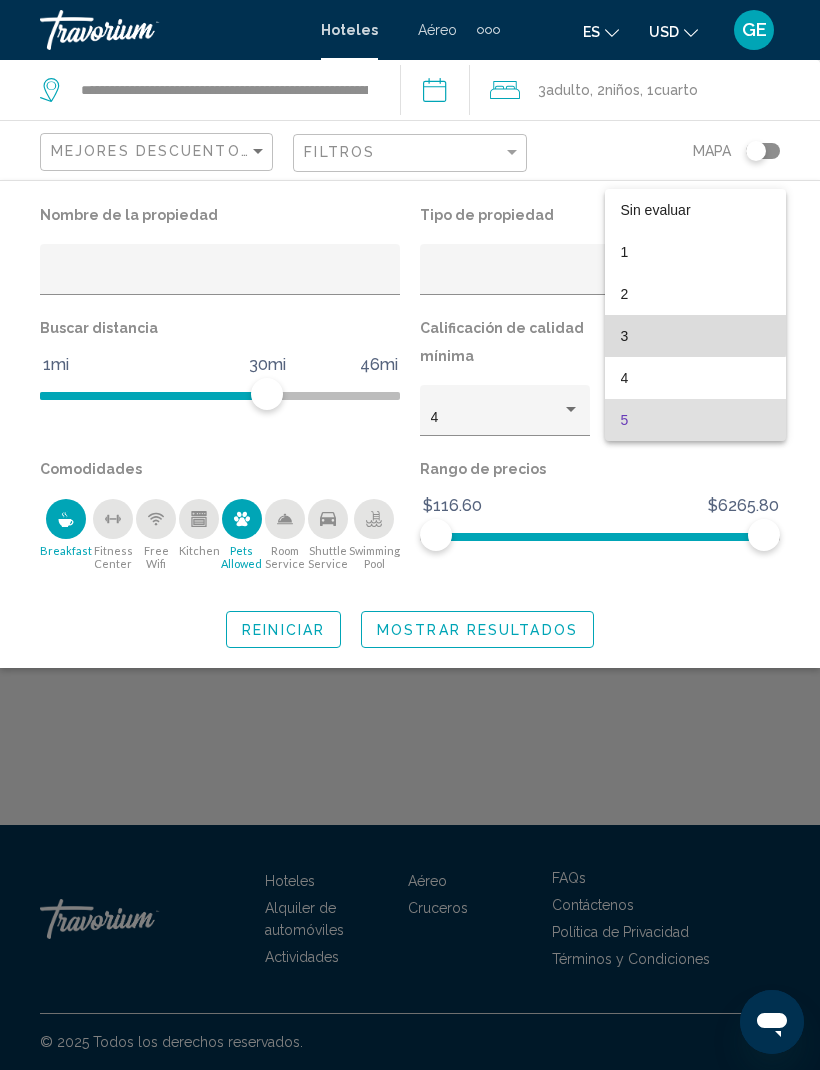 click on "3" at bounding box center [695, 336] 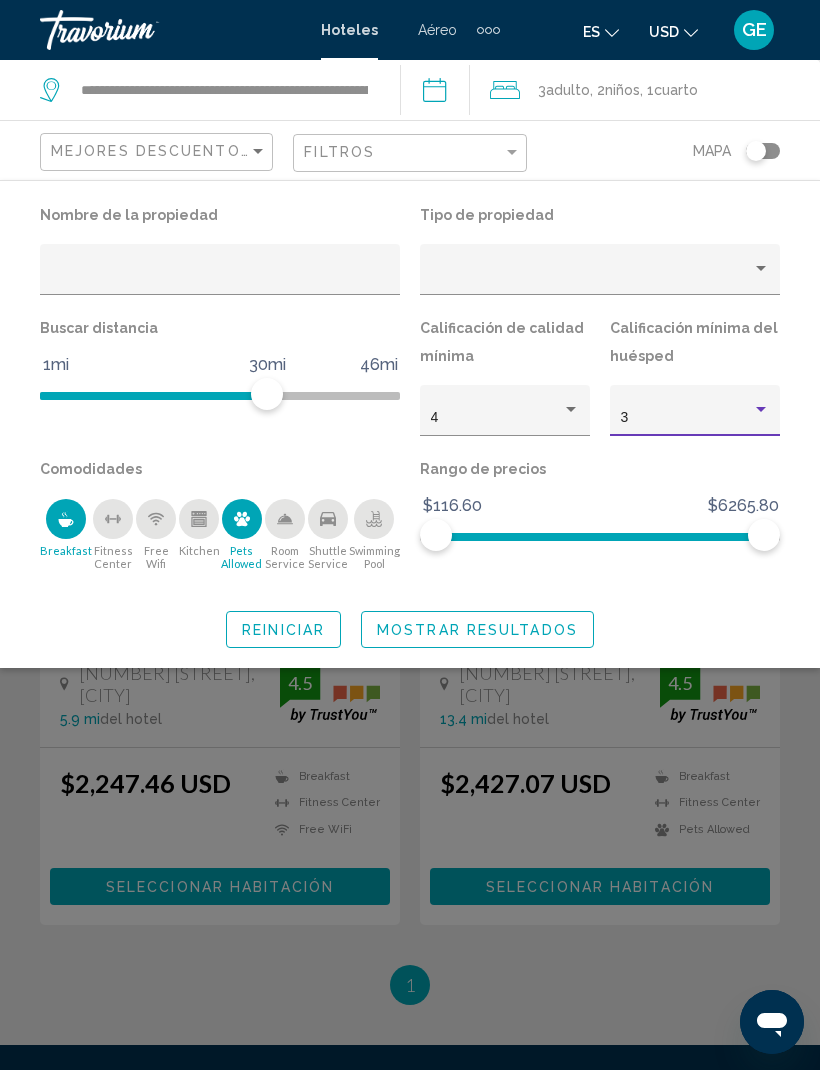 click at bounding box center (761, 410) 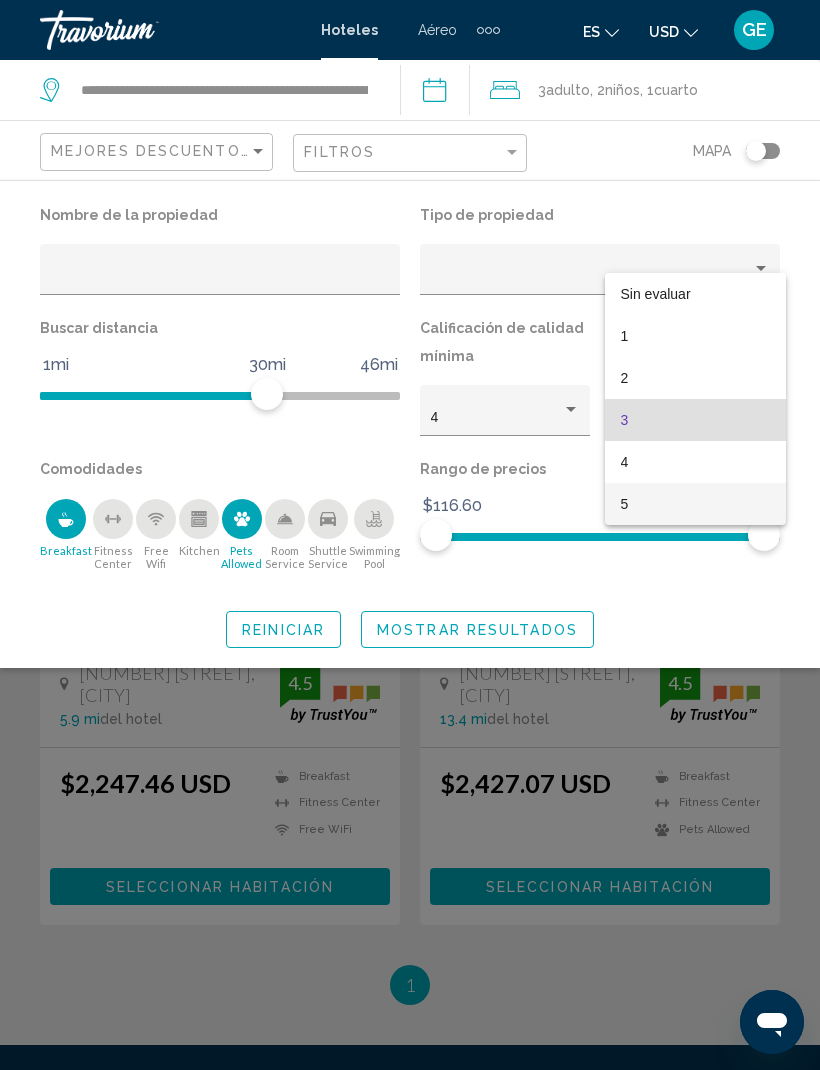 click on "5" at bounding box center (695, 504) 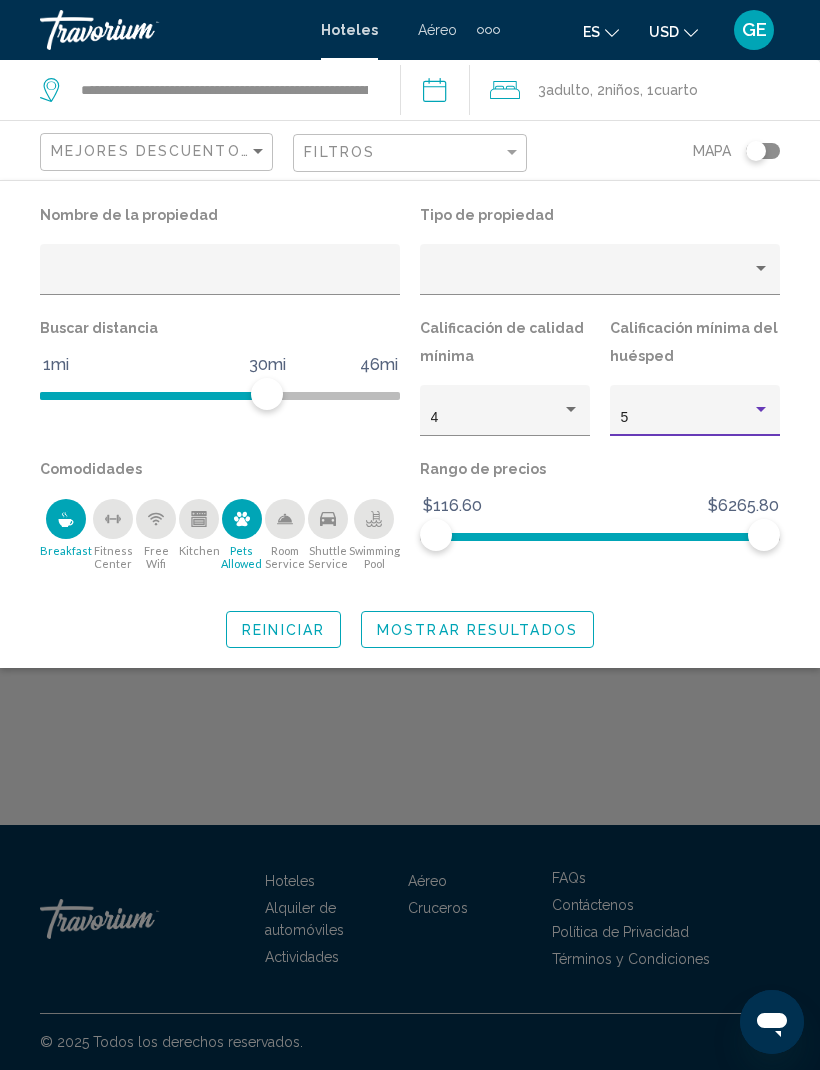 click on "Mostrar resultados" at bounding box center [477, 630] 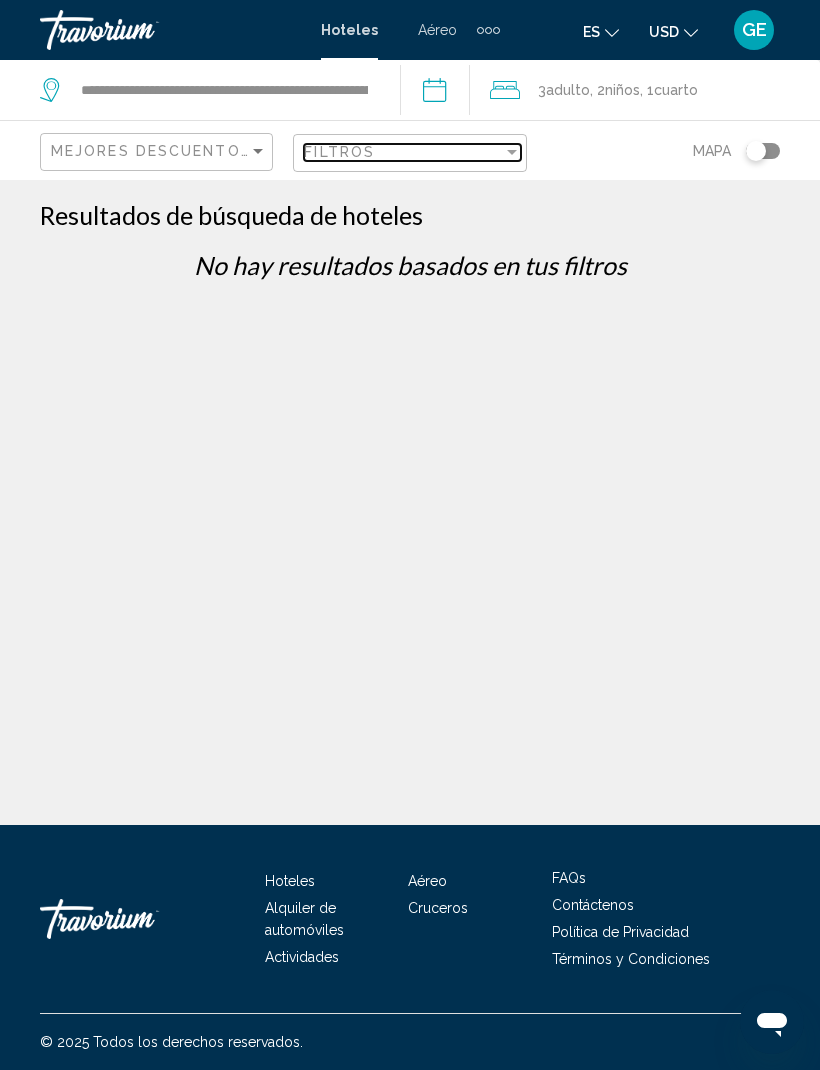 click at bounding box center (512, 152) 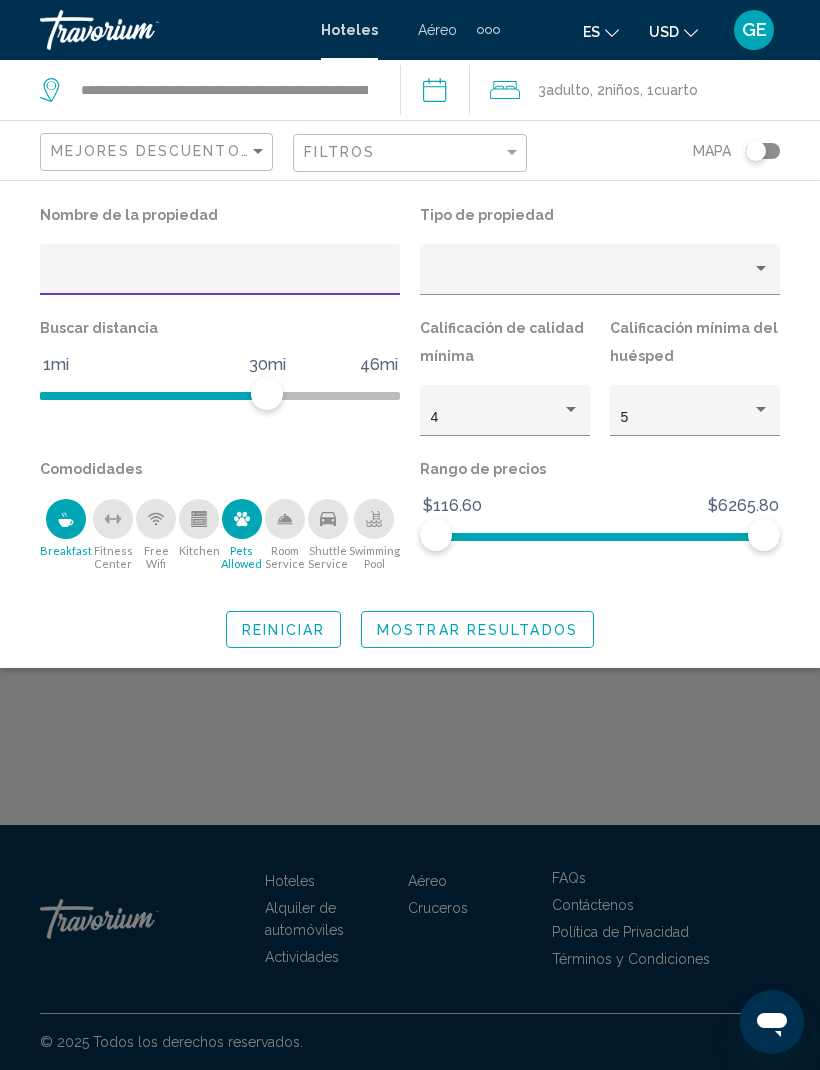 click at bounding box center (571, 410) 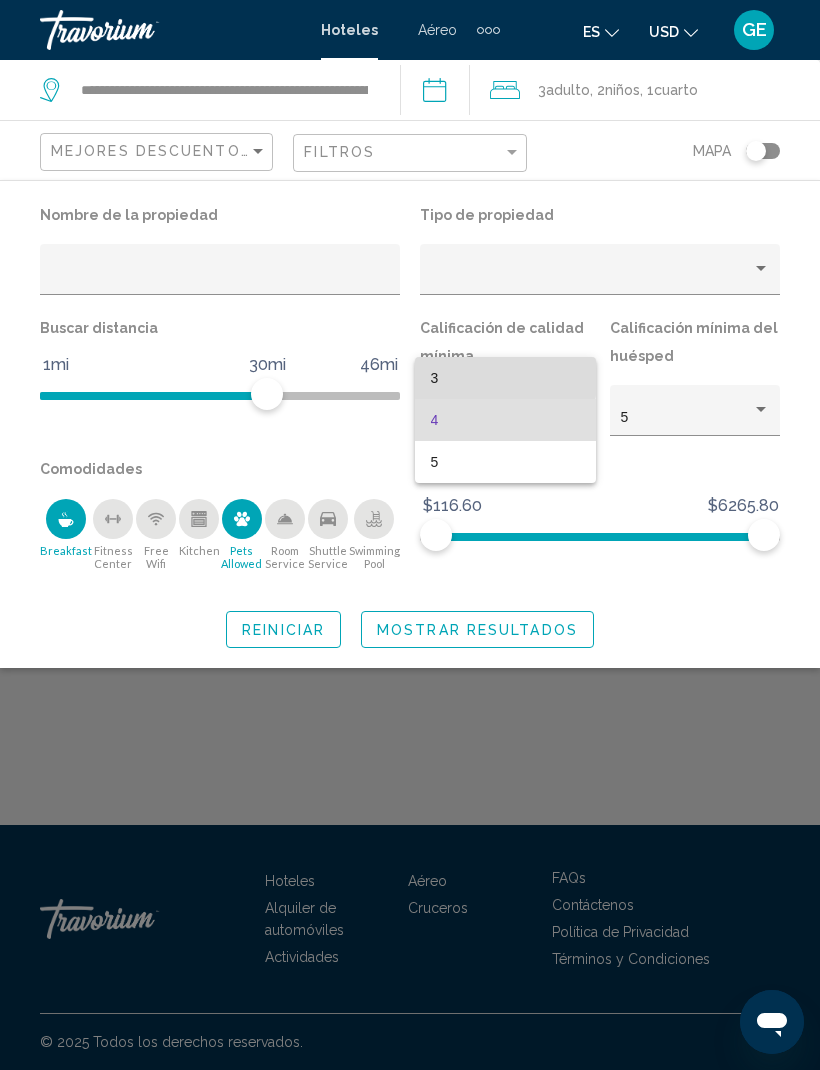 click on "3" at bounding box center (505, 378) 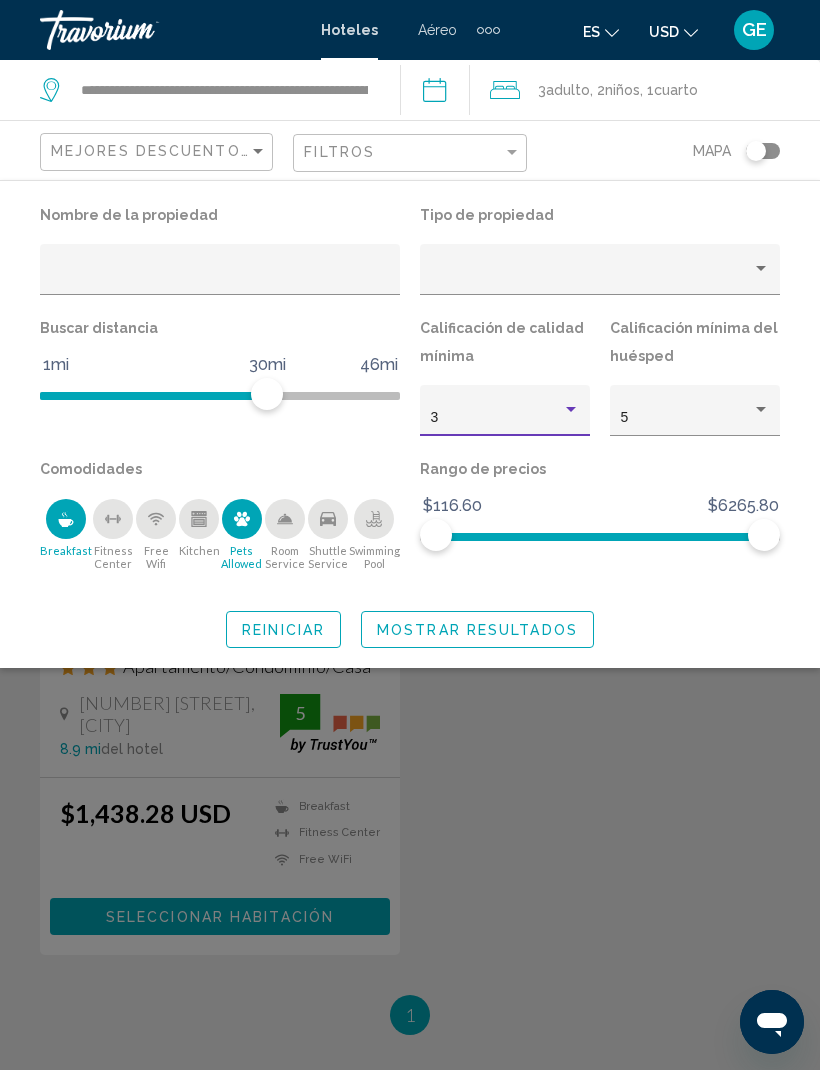 click on "Mostrar resultados" at bounding box center [477, 630] 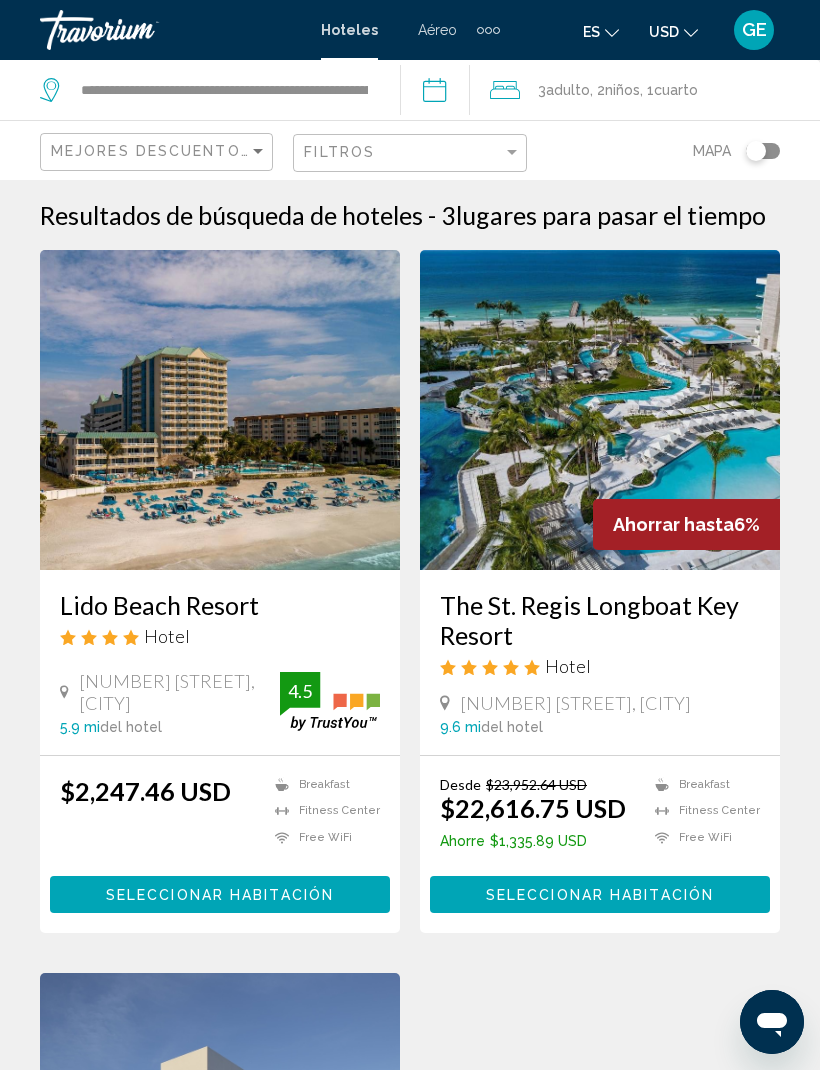 click at bounding box center (600, 410) 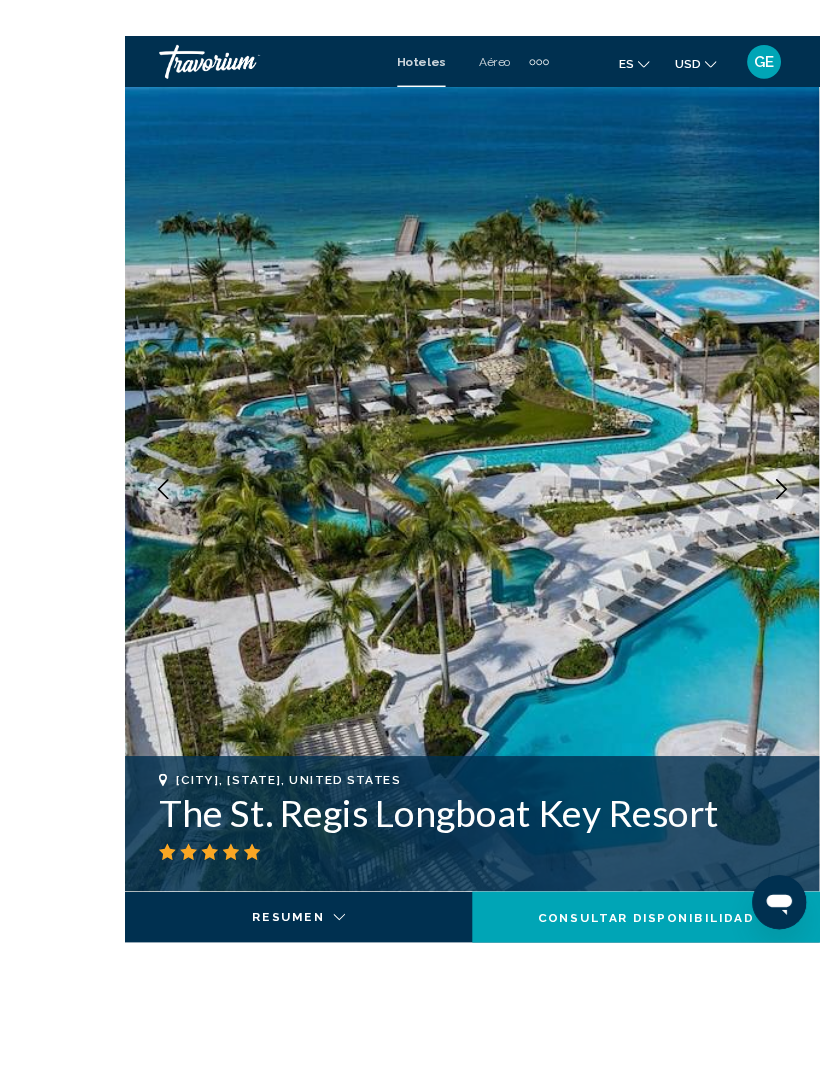 scroll, scrollTop: 136, scrollLeft: 0, axis: vertical 